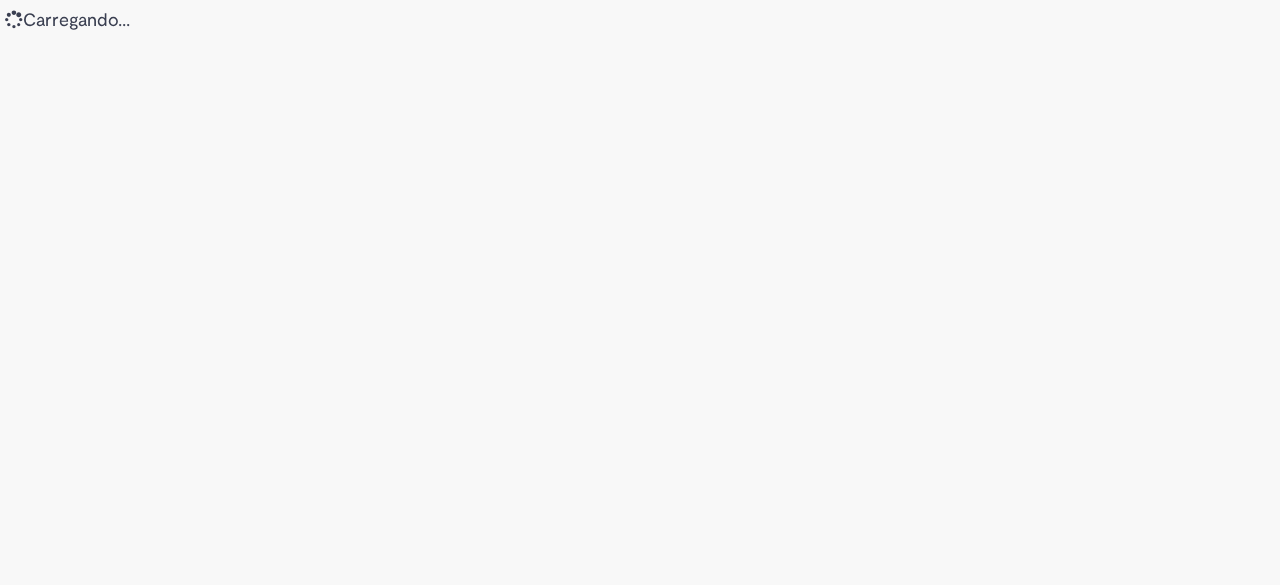 scroll, scrollTop: 0, scrollLeft: 0, axis: both 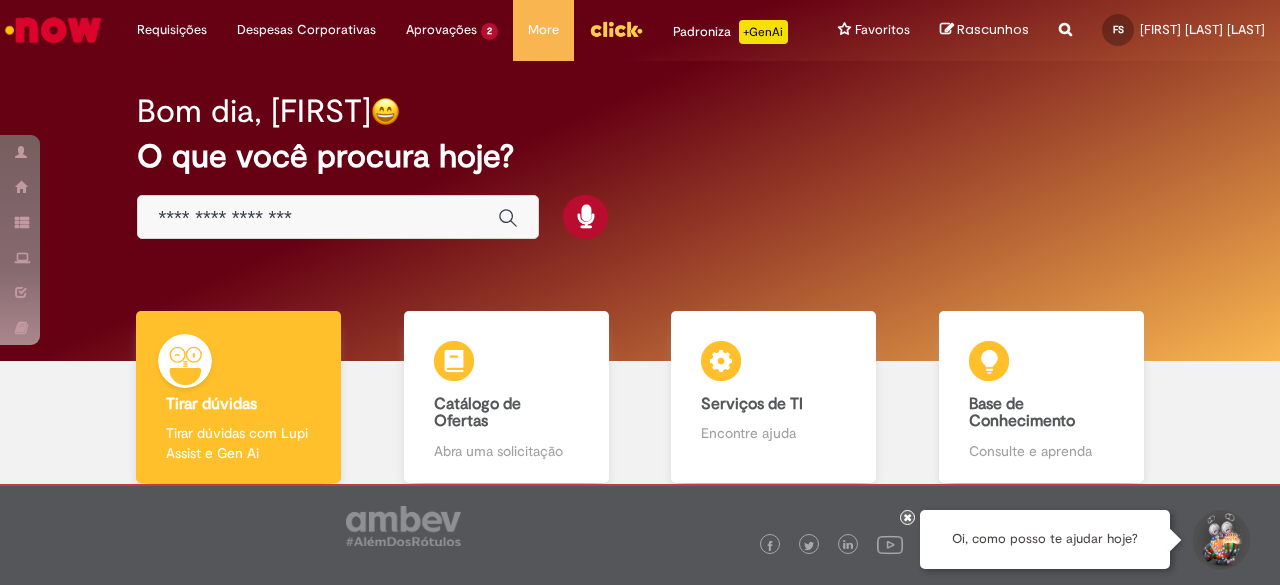 click at bounding box center [338, 217] 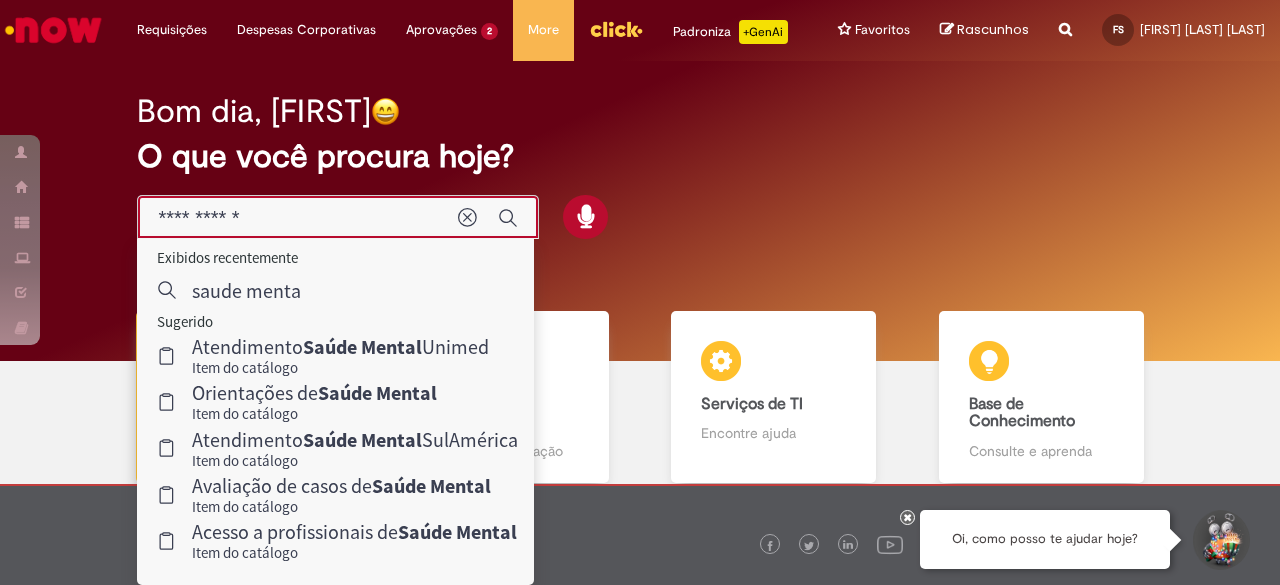 type on "**********" 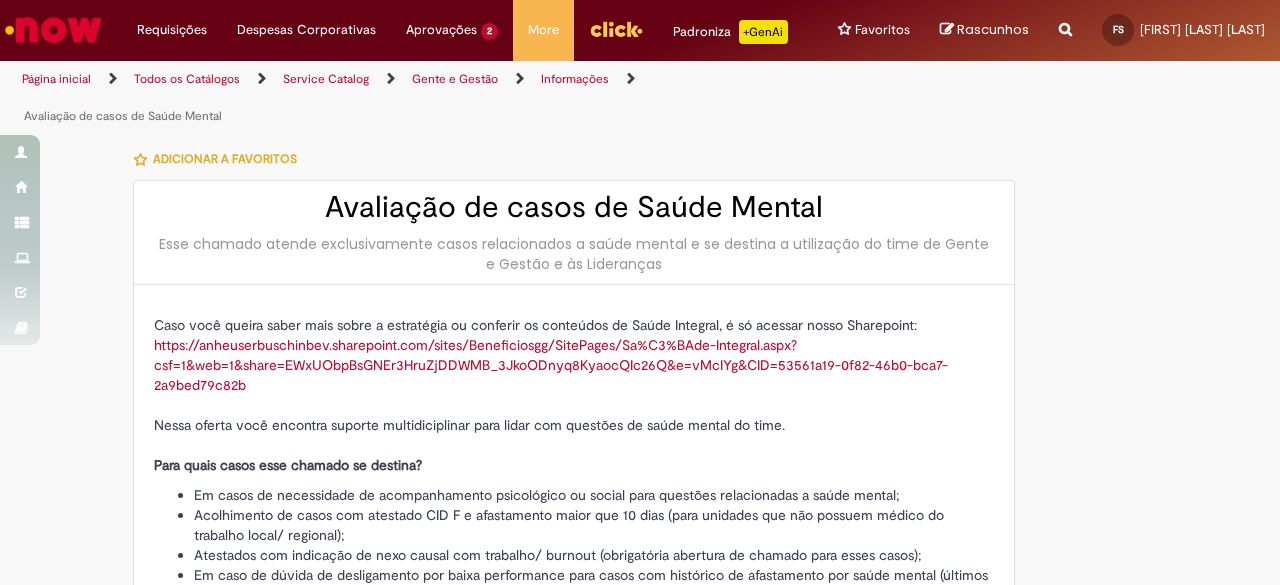 type on "********" 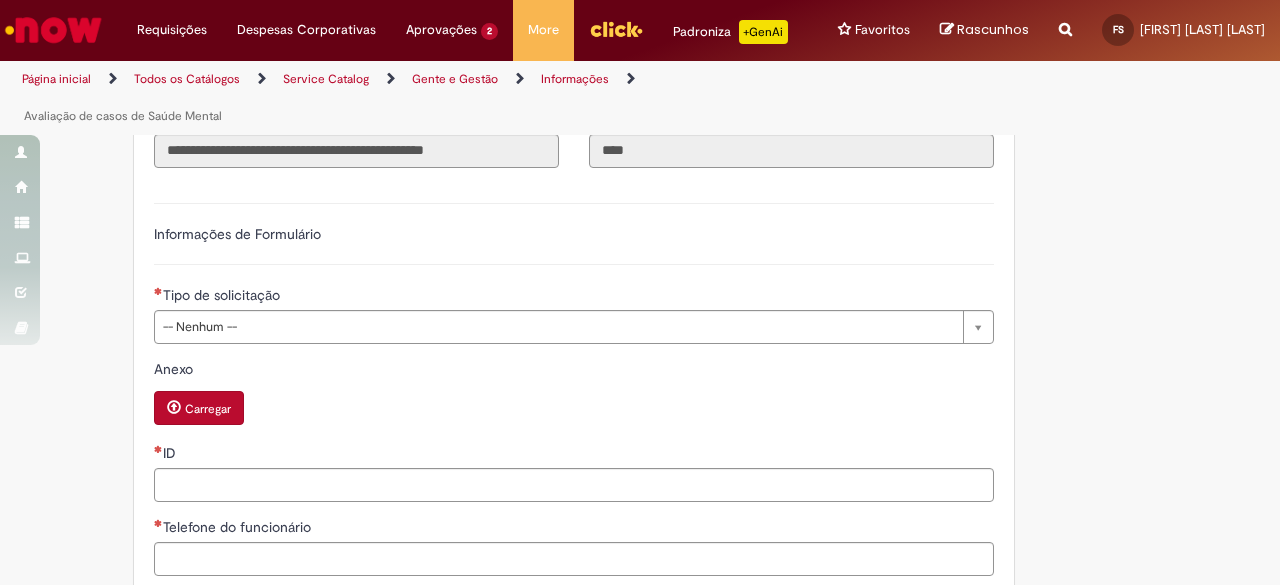 scroll, scrollTop: 1100, scrollLeft: 0, axis: vertical 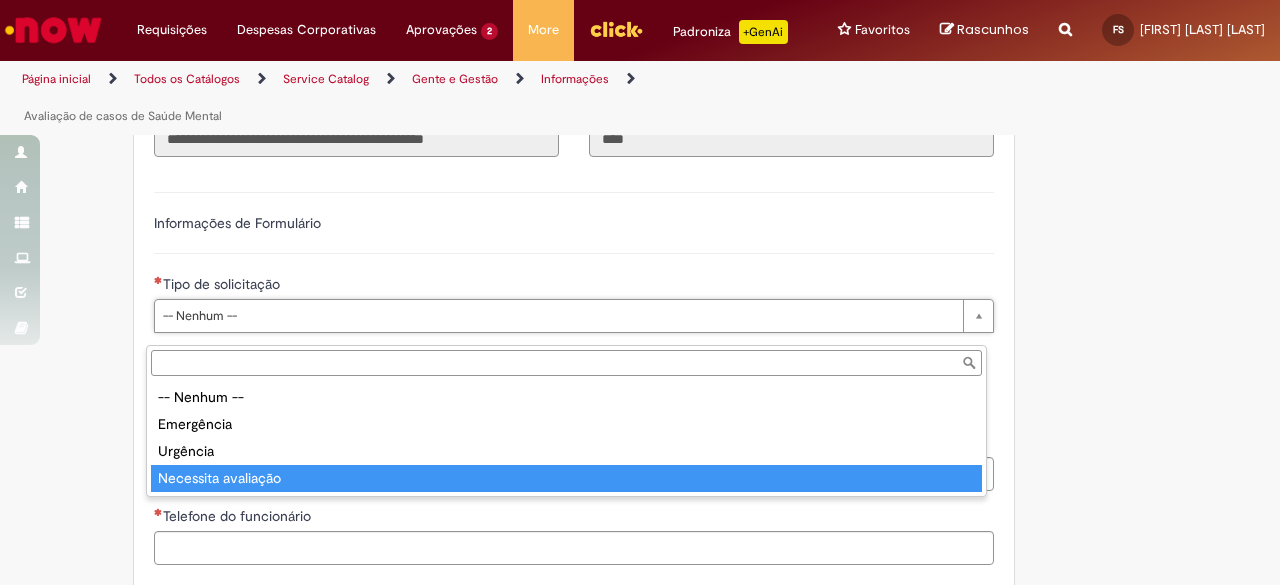 type on "**********" 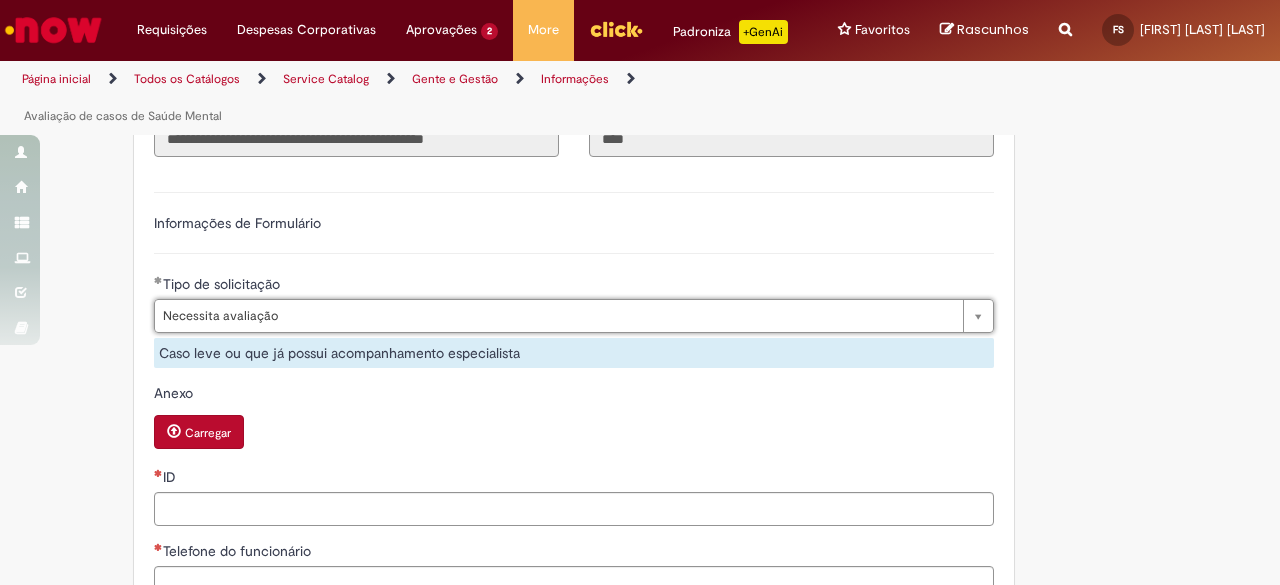 click on "Informações de Formulário" at bounding box center (574, 233) 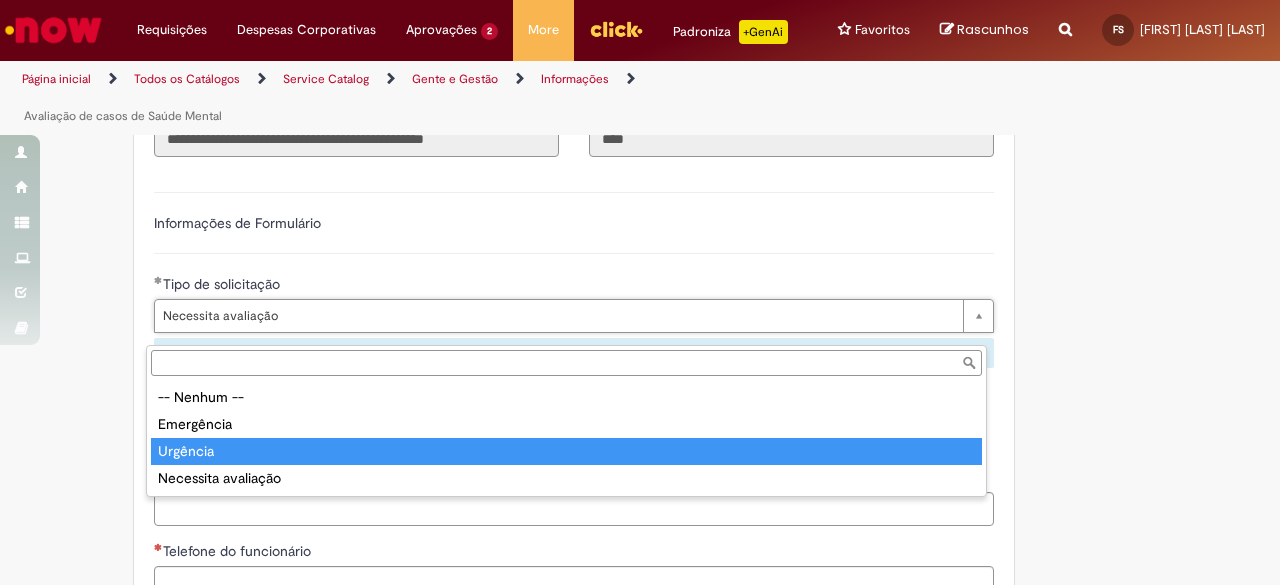 type on "********" 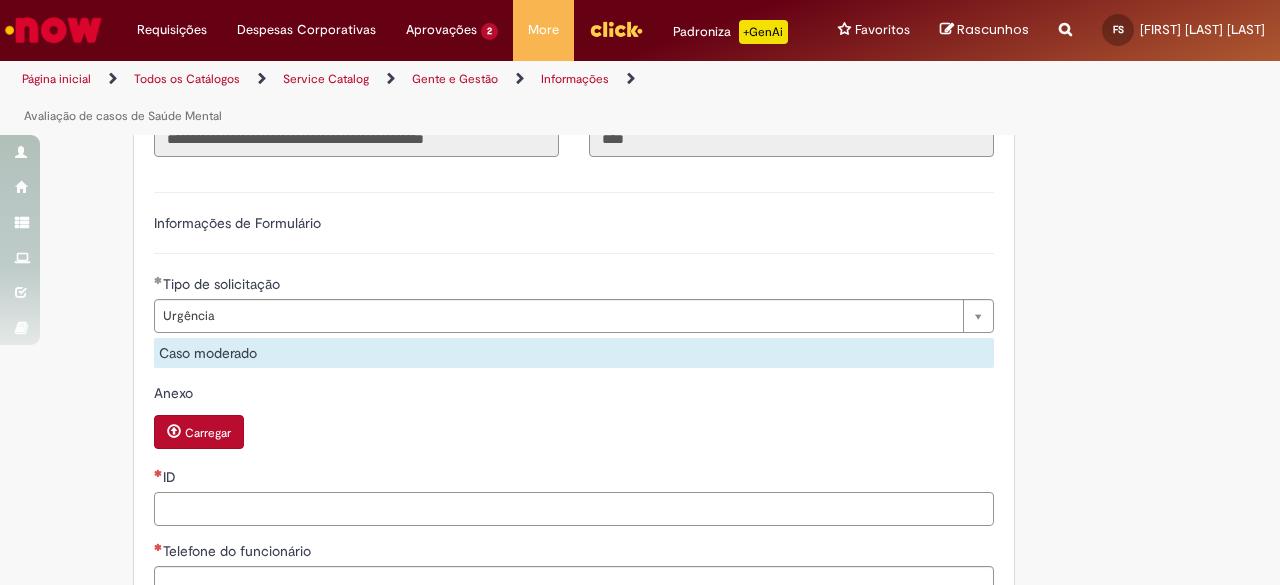 scroll, scrollTop: 0, scrollLeft: 0, axis: both 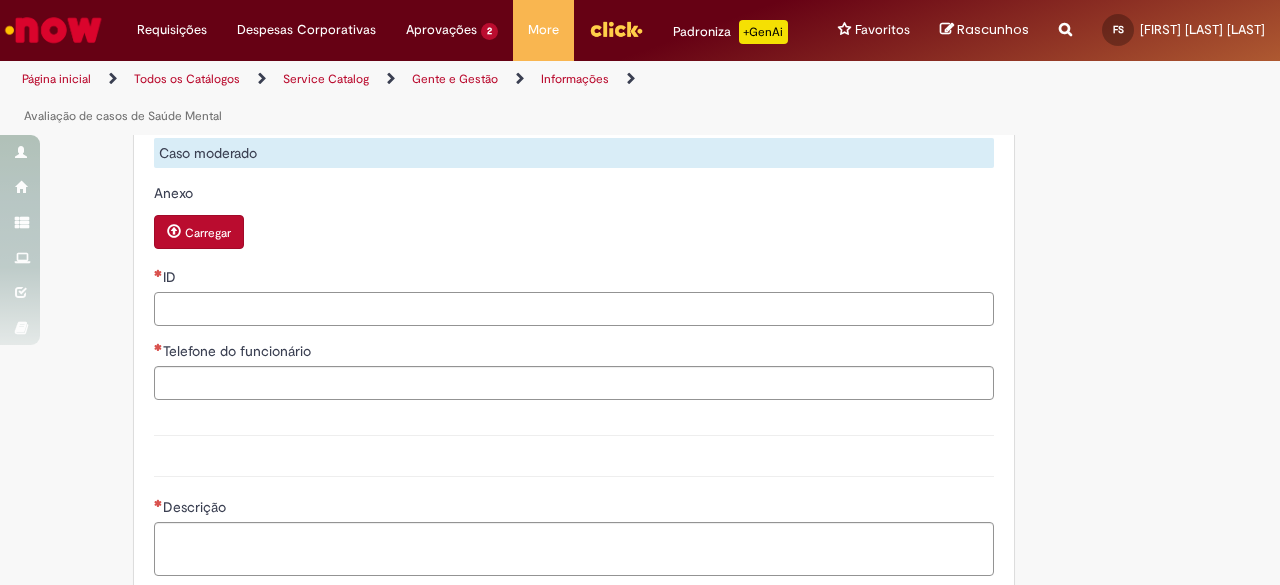 click on "ID" at bounding box center (574, 309) 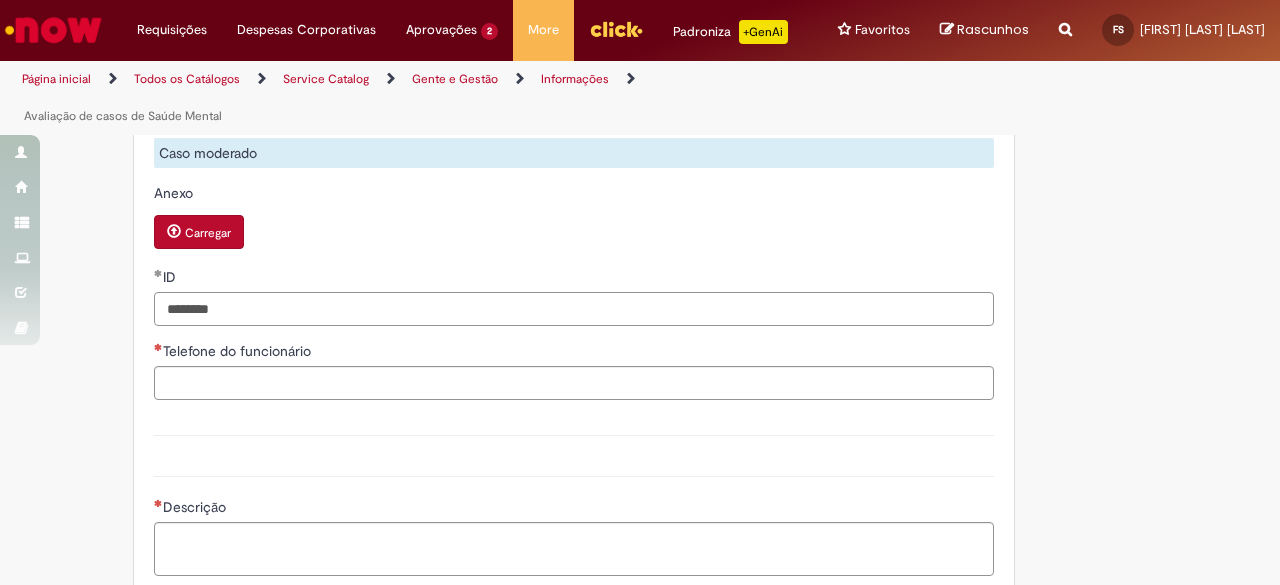 type on "********" 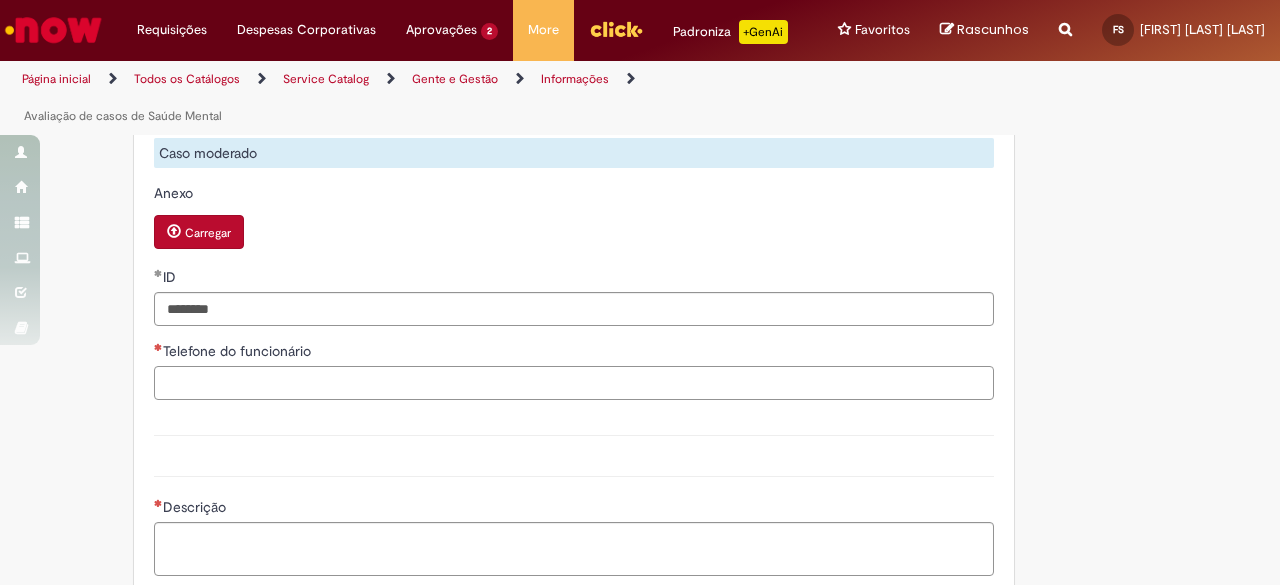 click on "Telefone do funcionário" at bounding box center [574, 383] 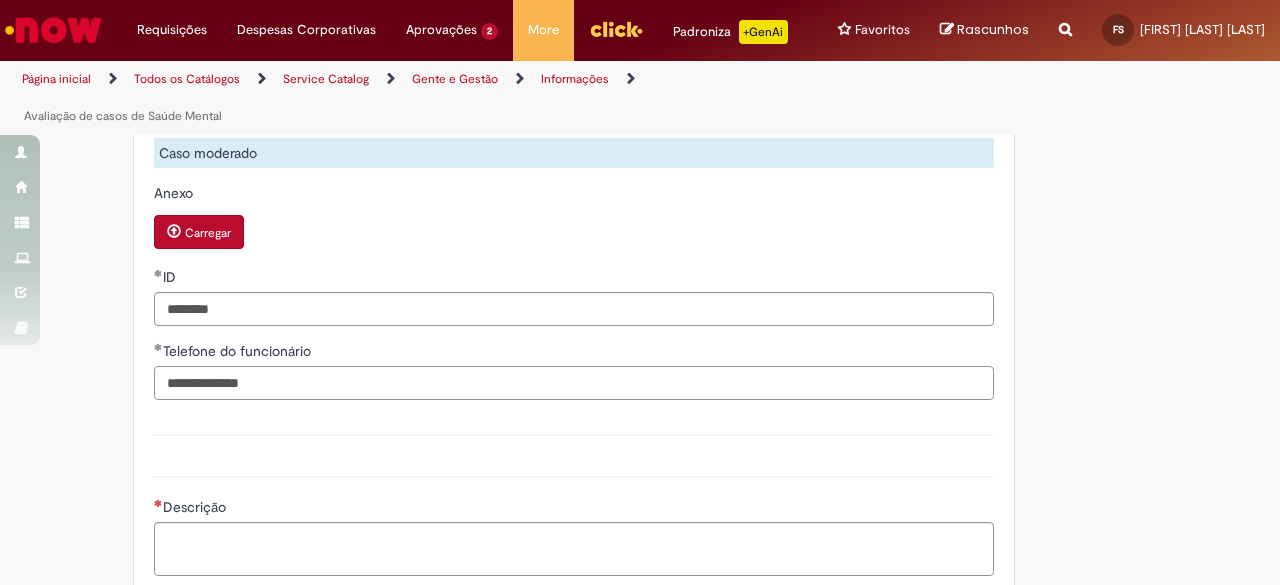 scroll, scrollTop: 1500, scrollLeft: 0, axis: vertical 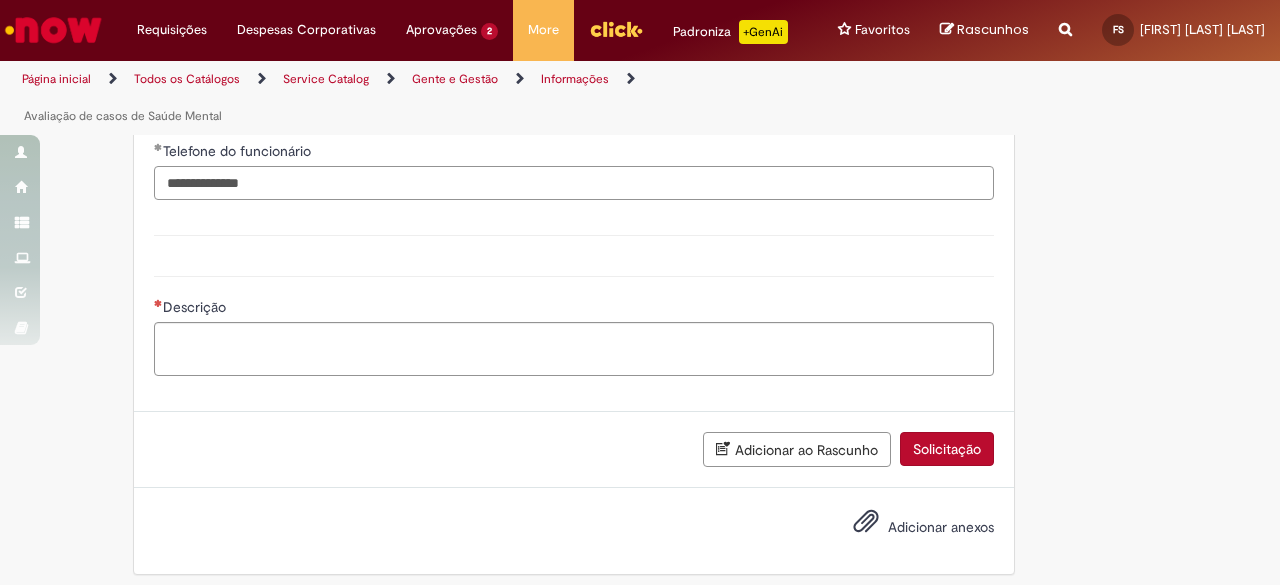 type on "**********" 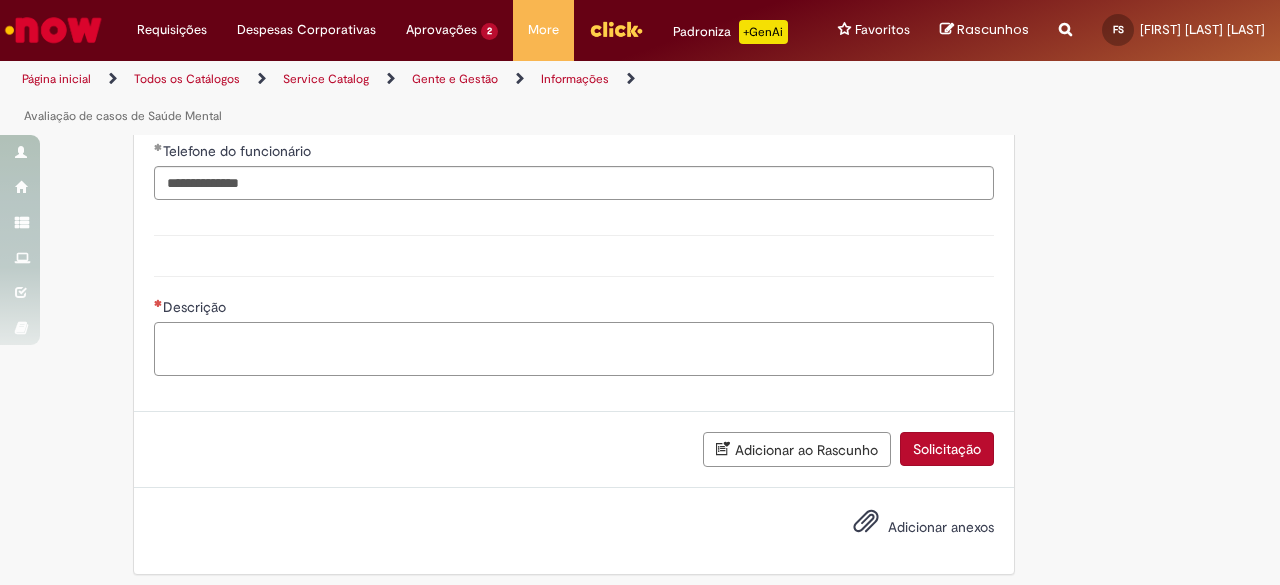 click on "Descrição" at bounding box center [574, 348] 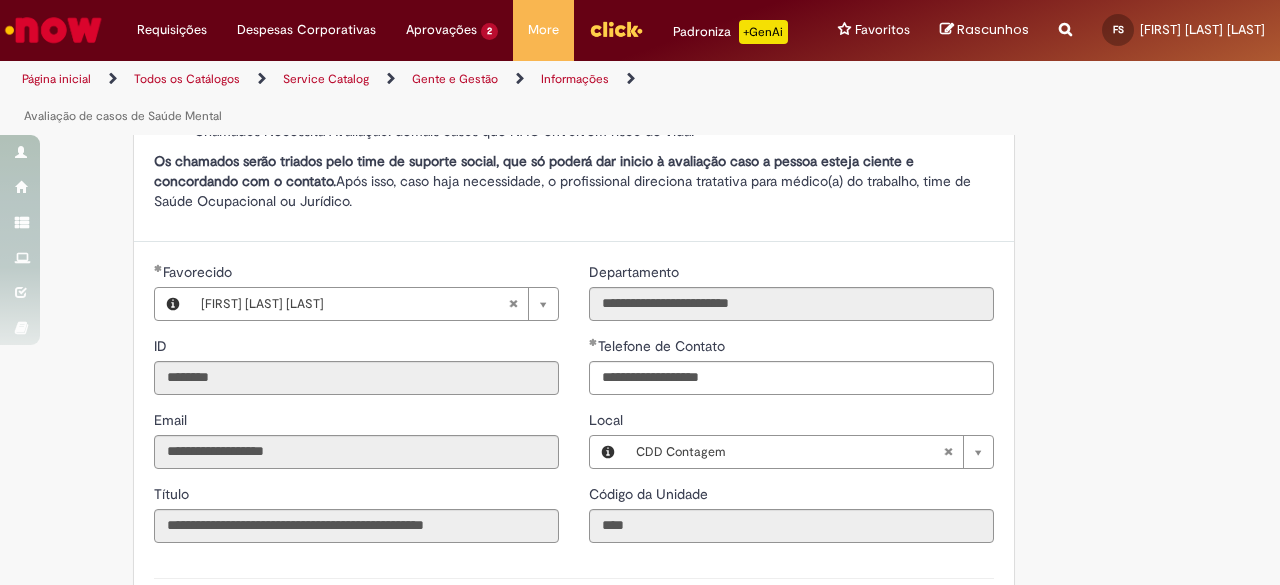 scroll, scrollTop: 800, scrollLeft: 0, axis: vertical 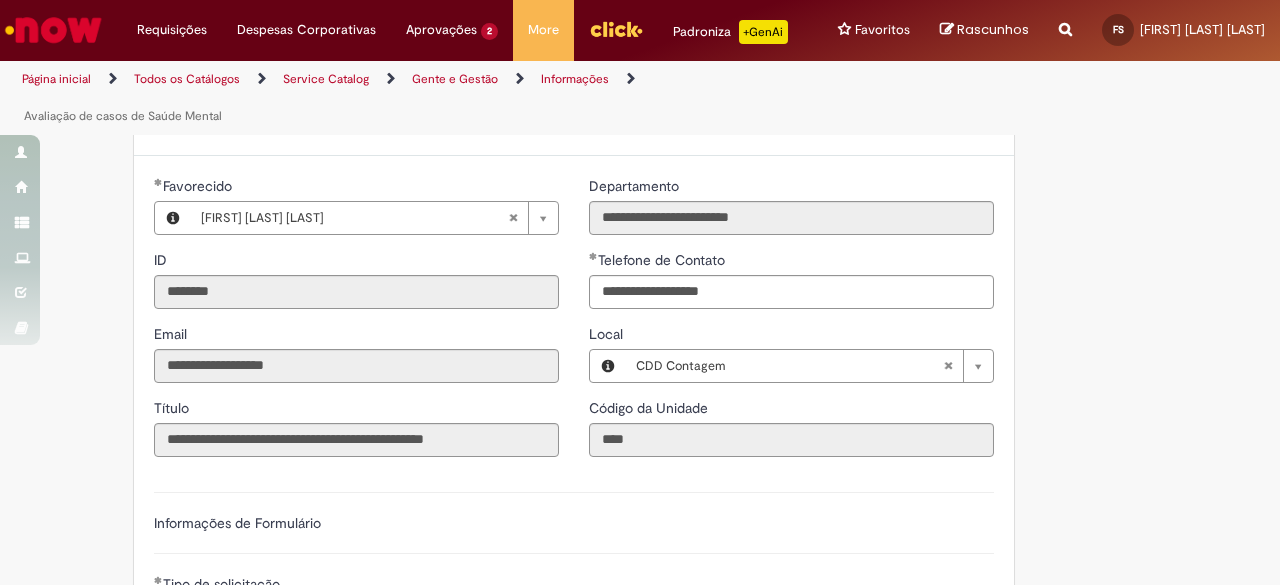 type on "**********" 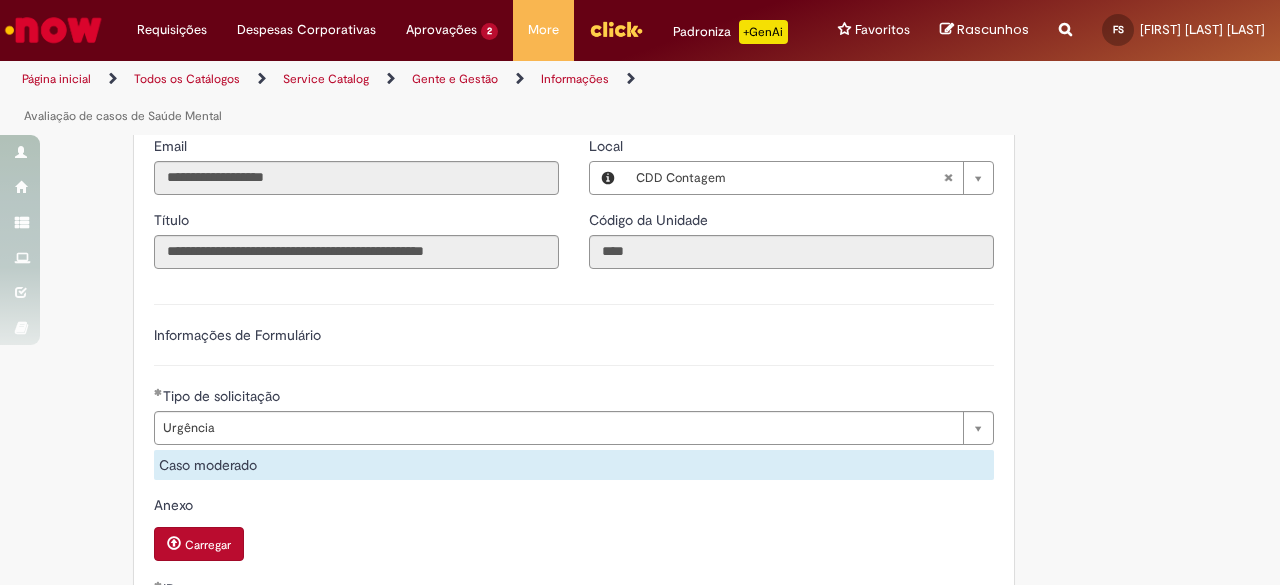 scroll, scrollTop: 1100, scrollLeft: 0, axis: vertical 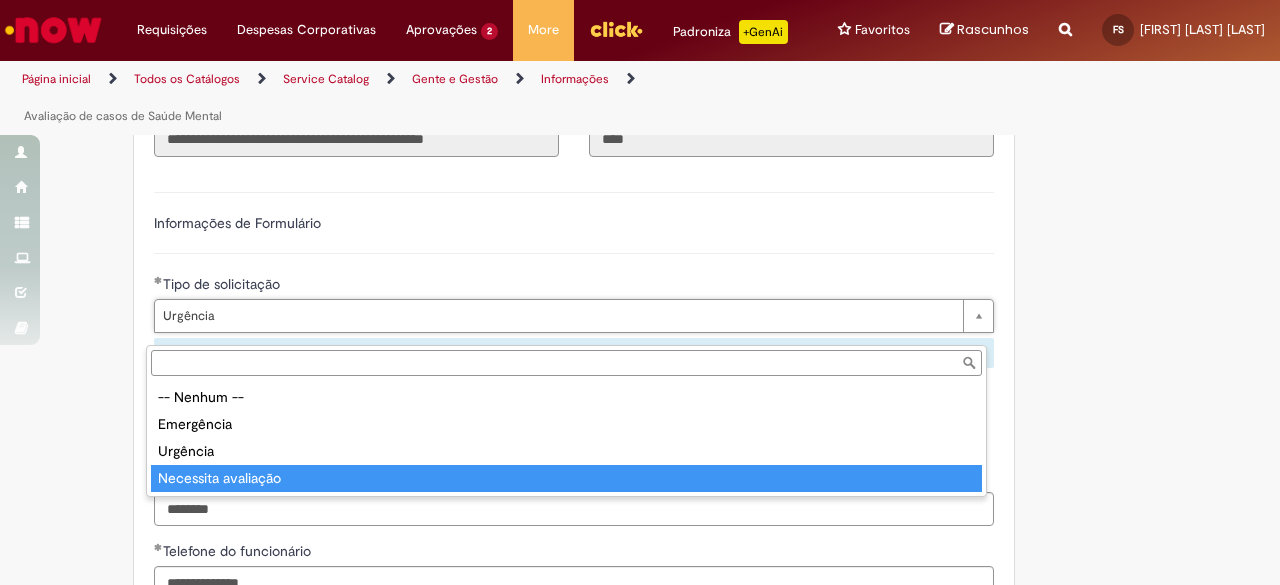 type on "**********" 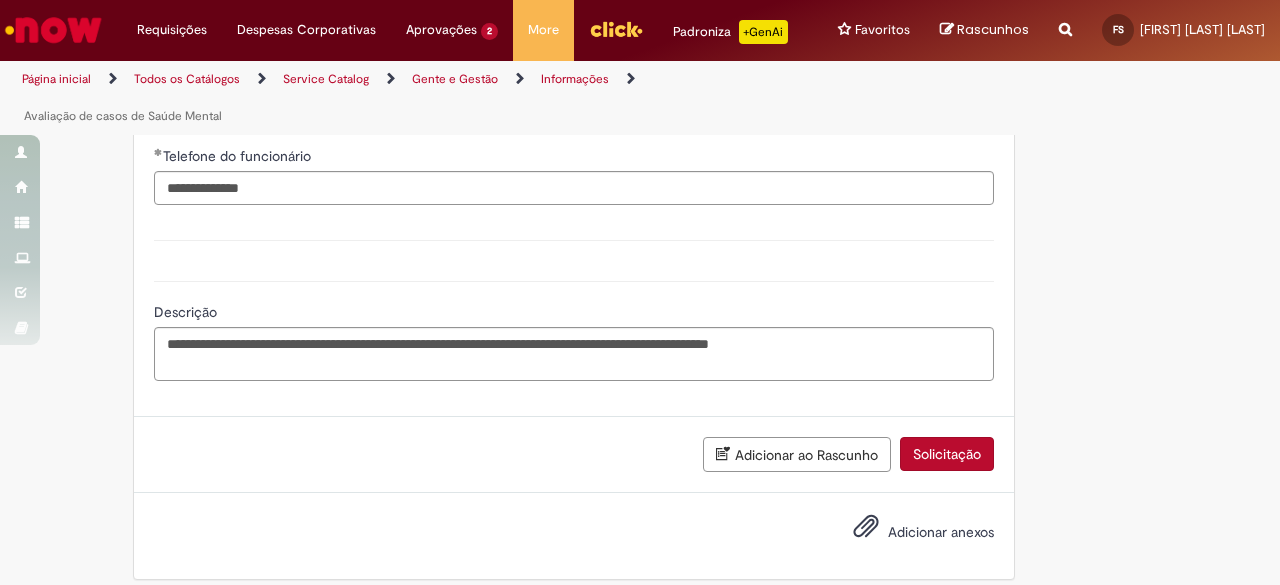 scroll, scrollTop: 1500, scrollLeft: 0, axis: vertical 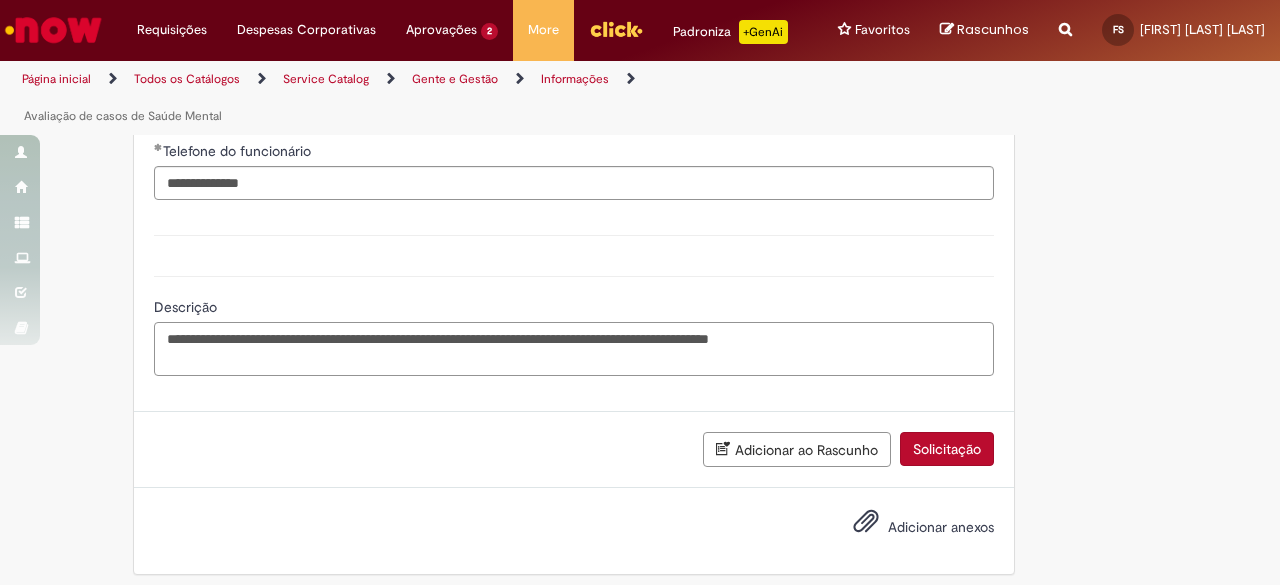 click on "**********" at bounding box center (574, 348) 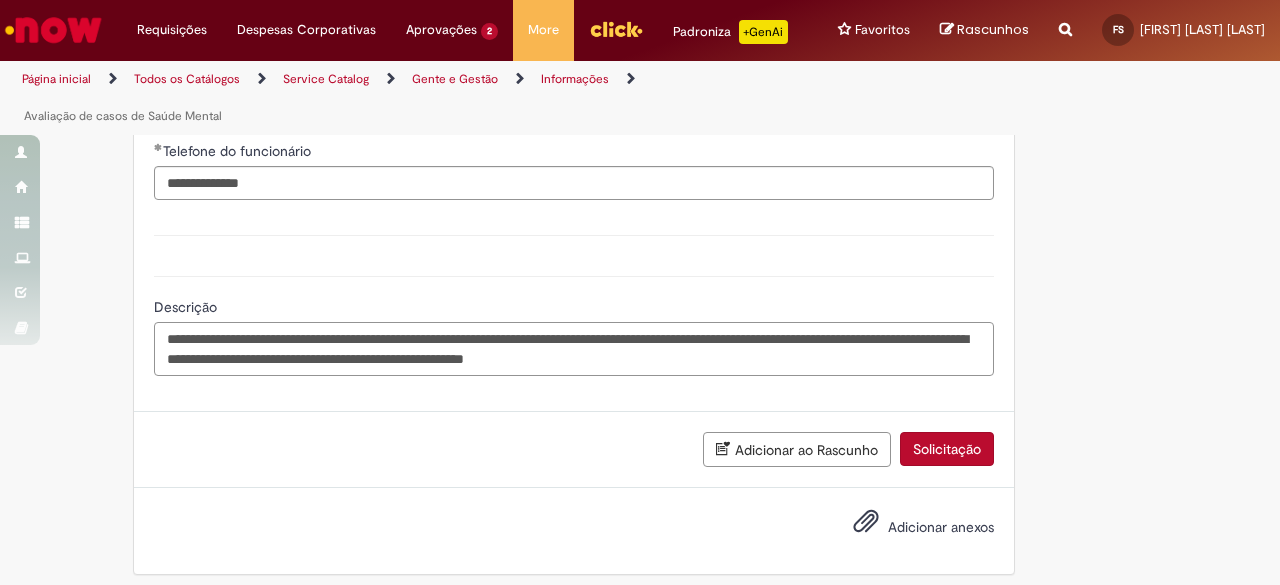 click on "**********" at bounding box center [574, 348] 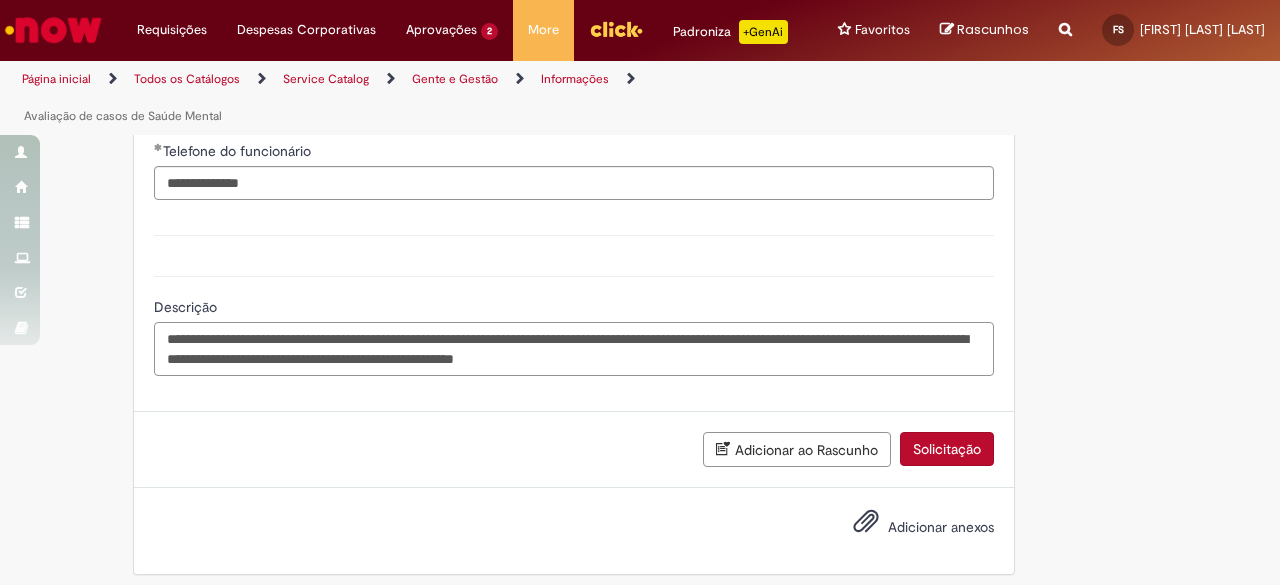 click on "**********" at bounding box center (574, 348) 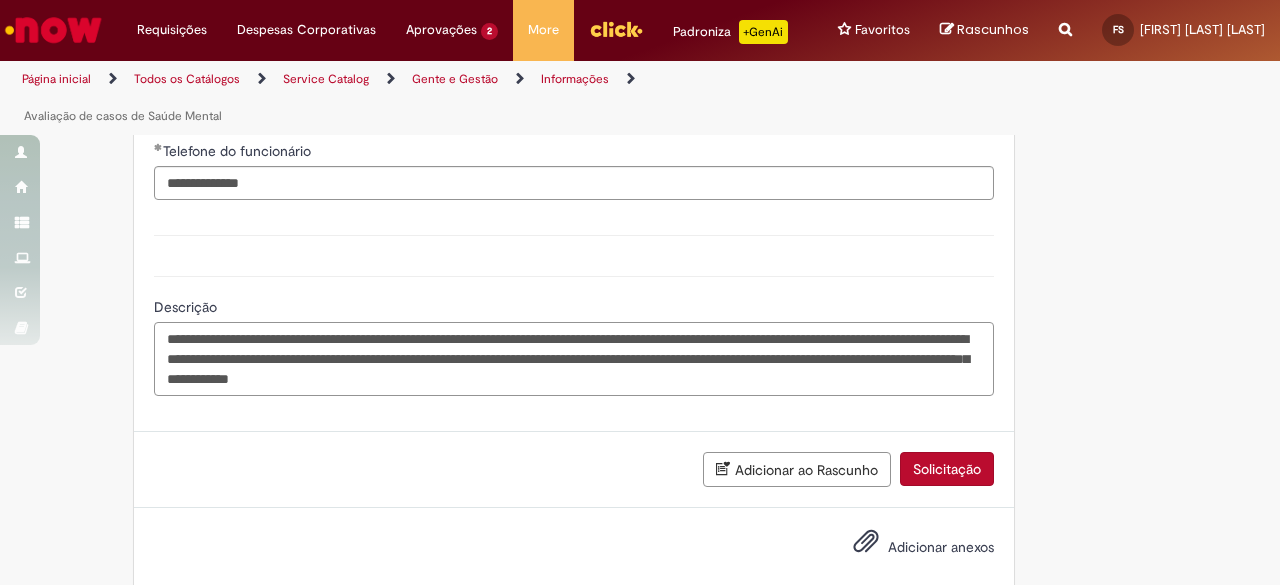 click on "**********" at bounding box center (574, 358) 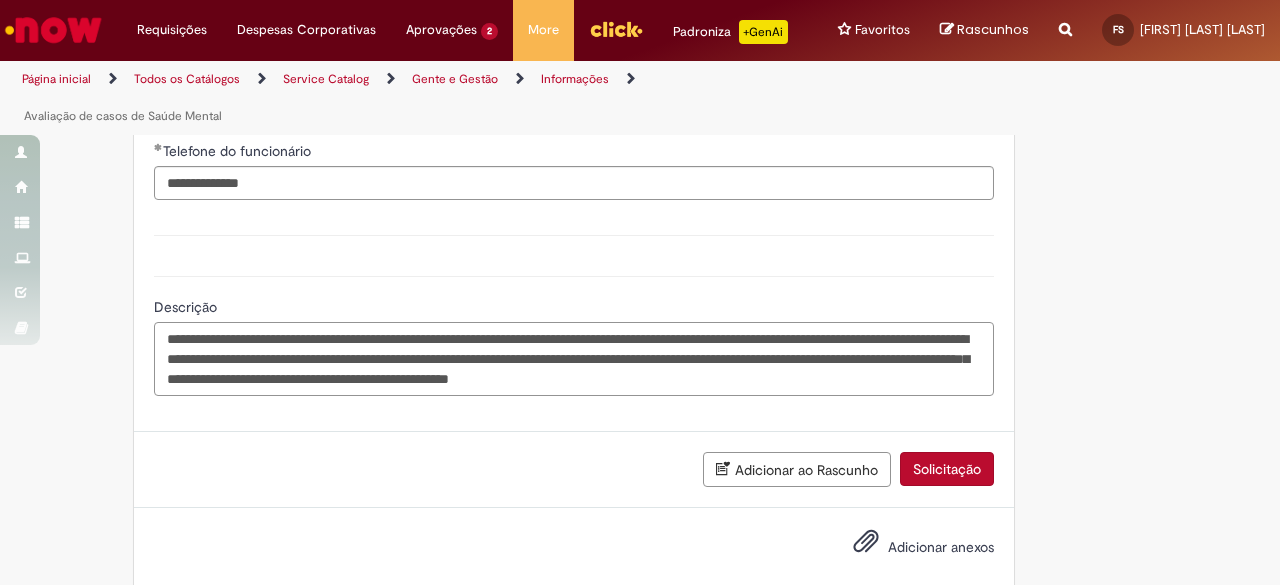 click on "**********" at bounding box center [574, 358] 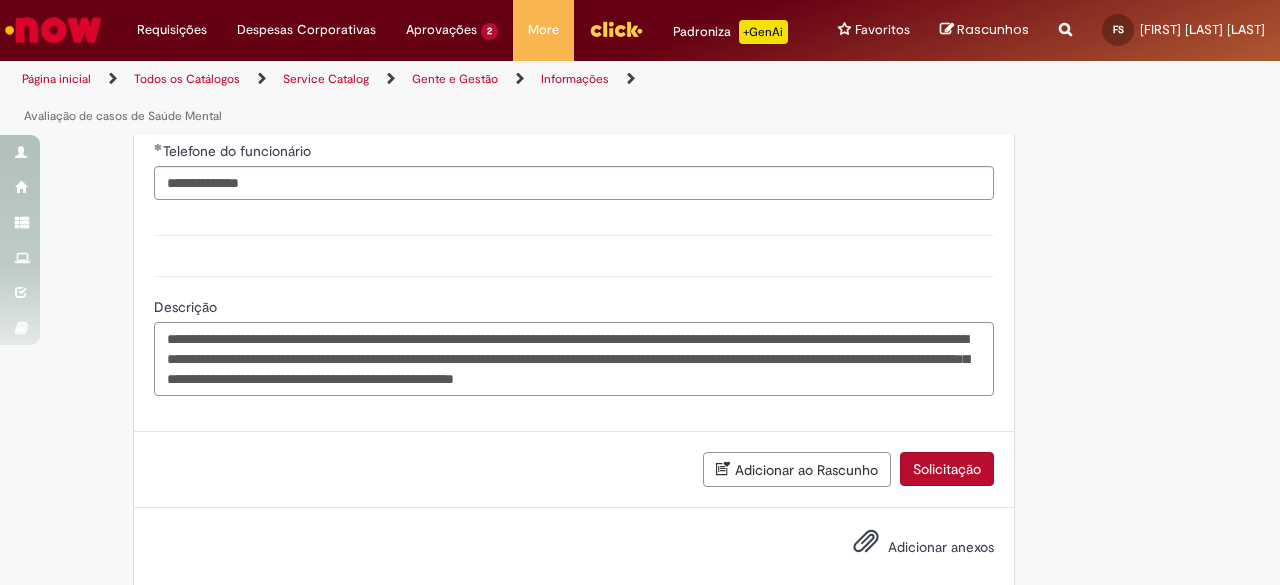 click on "**********" at bounding box center [574, 358] 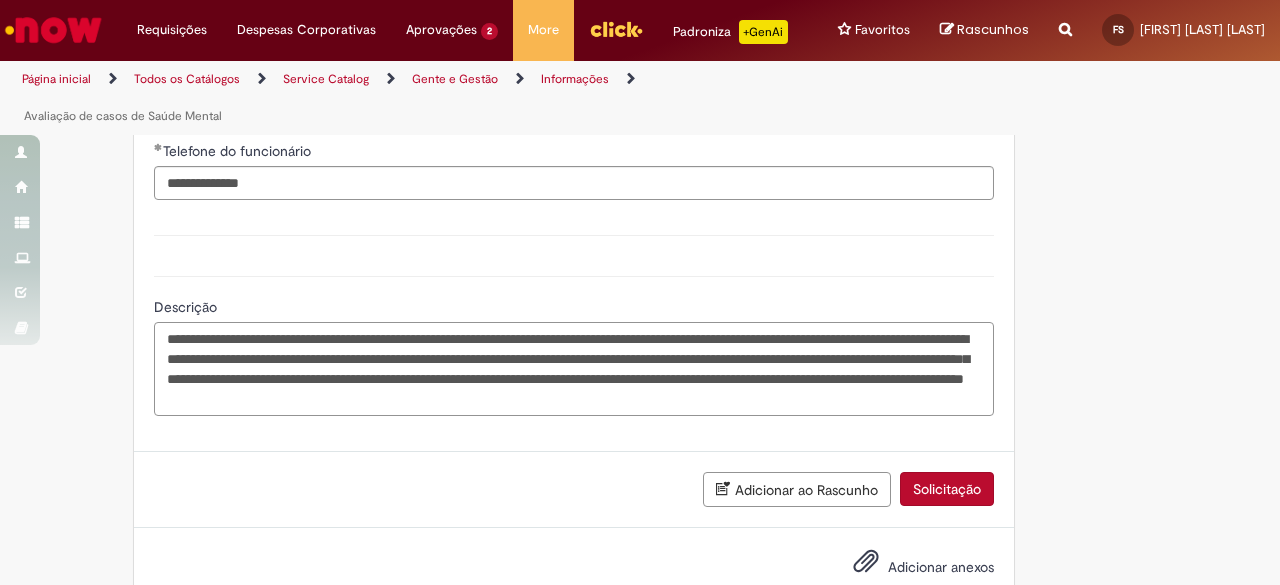 click on "**********" at bounding box center (574, 368) 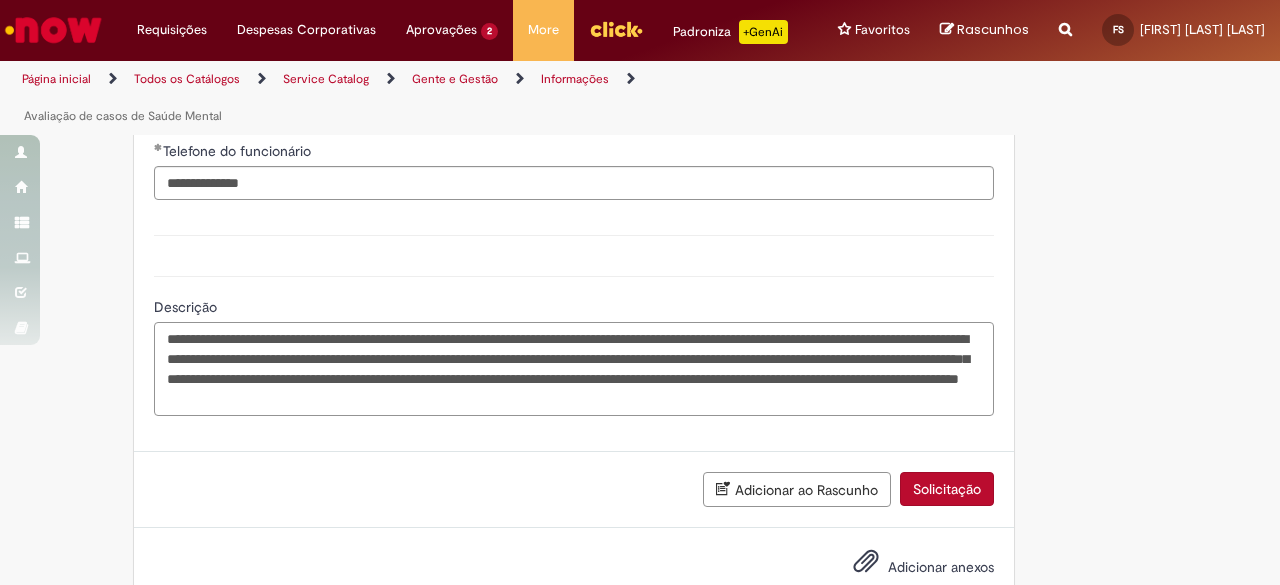 click on "**********" at bounding box center [574, 368] 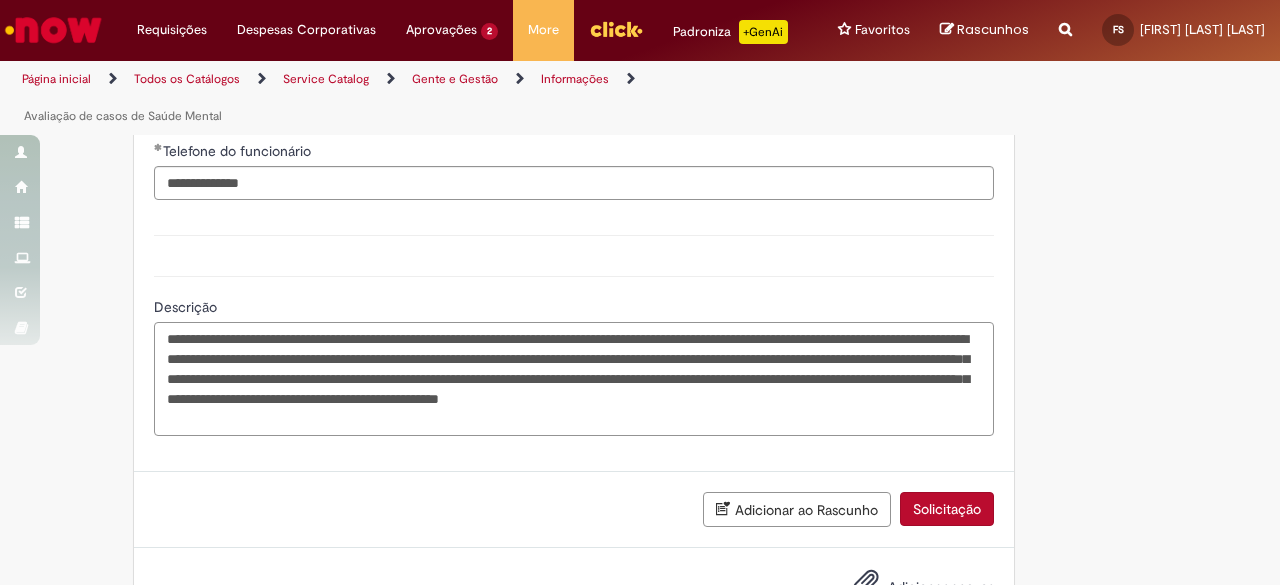 click on "**********" at bounding box center [574, 378] 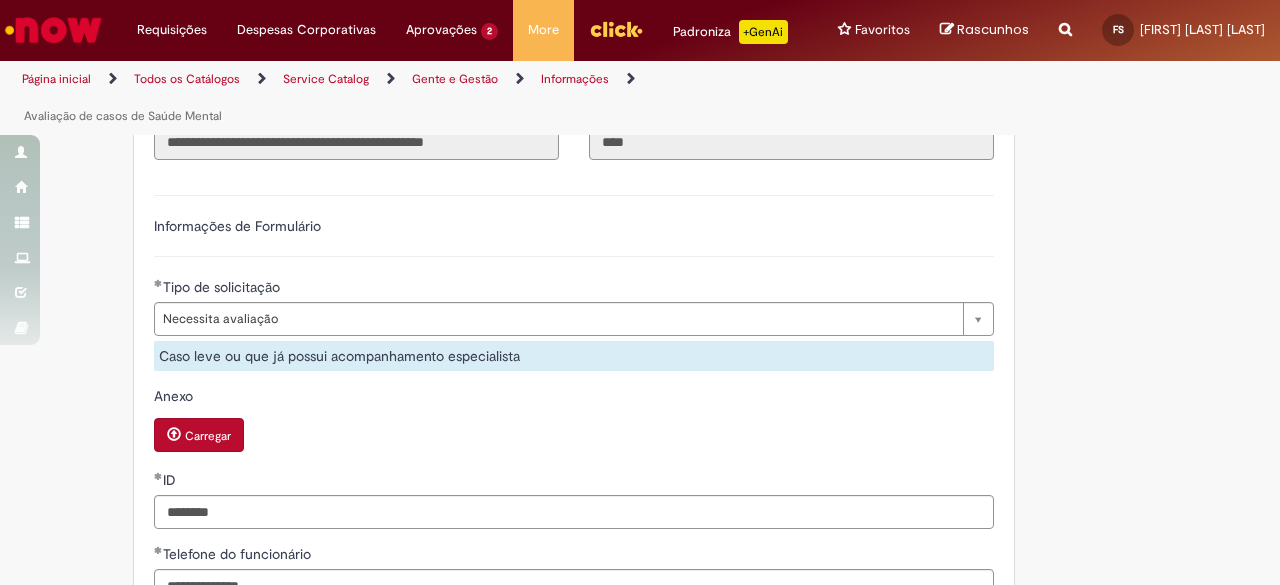 scroll, scrollTop: 1100, scrollLeft: 0, axis: vertical 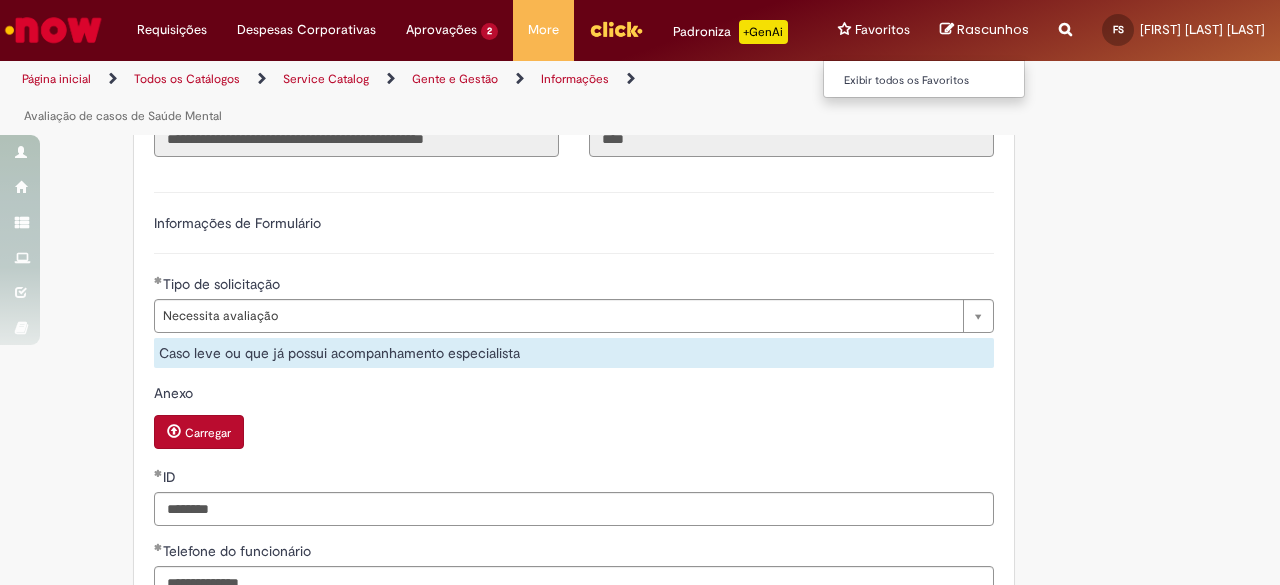 type on "**********" 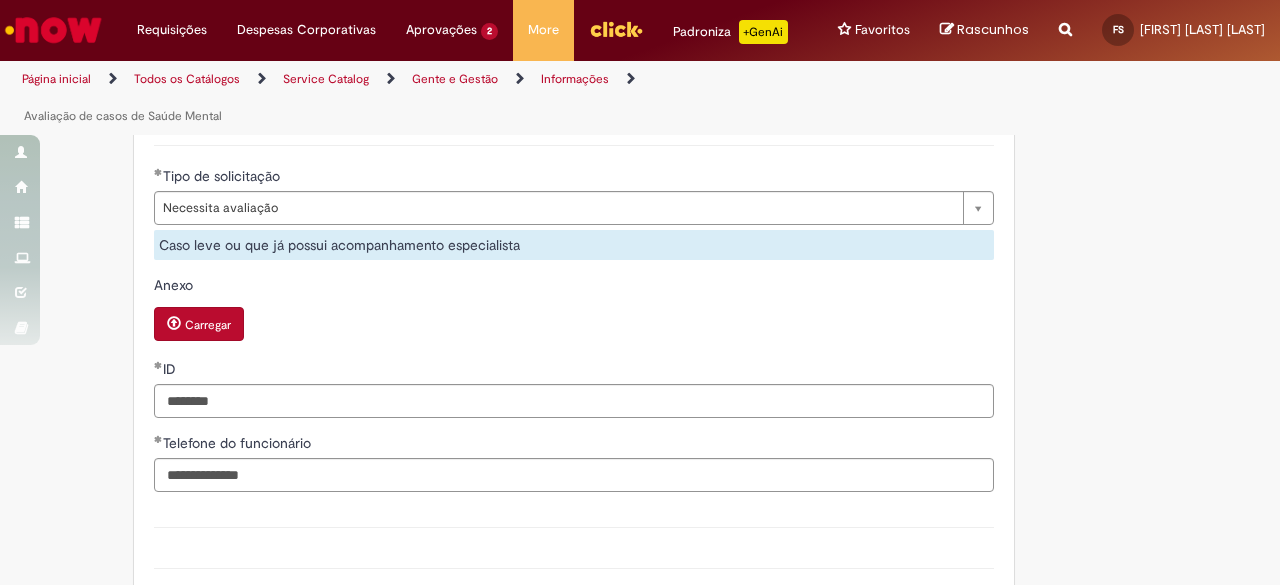 scroll, scrollTop: 1300, scrollLeft: 0, axis: vertical 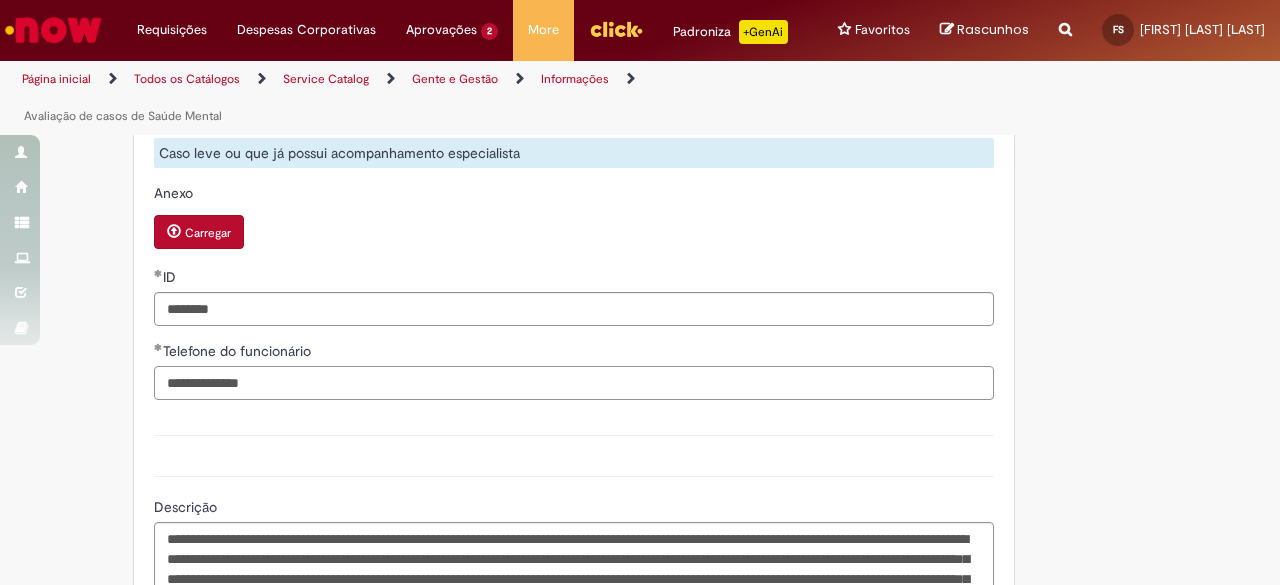 click on "**********" at bounding box center [574, 383] 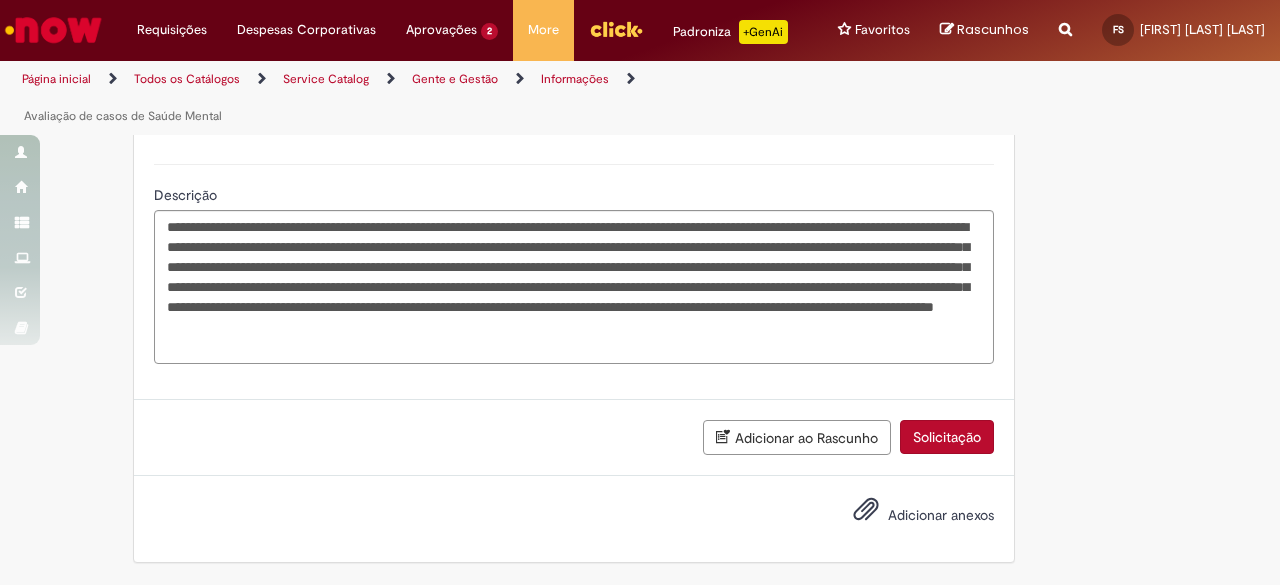 scroll, scrollTop: 1024, scrollLeft: 0, axis: vertical 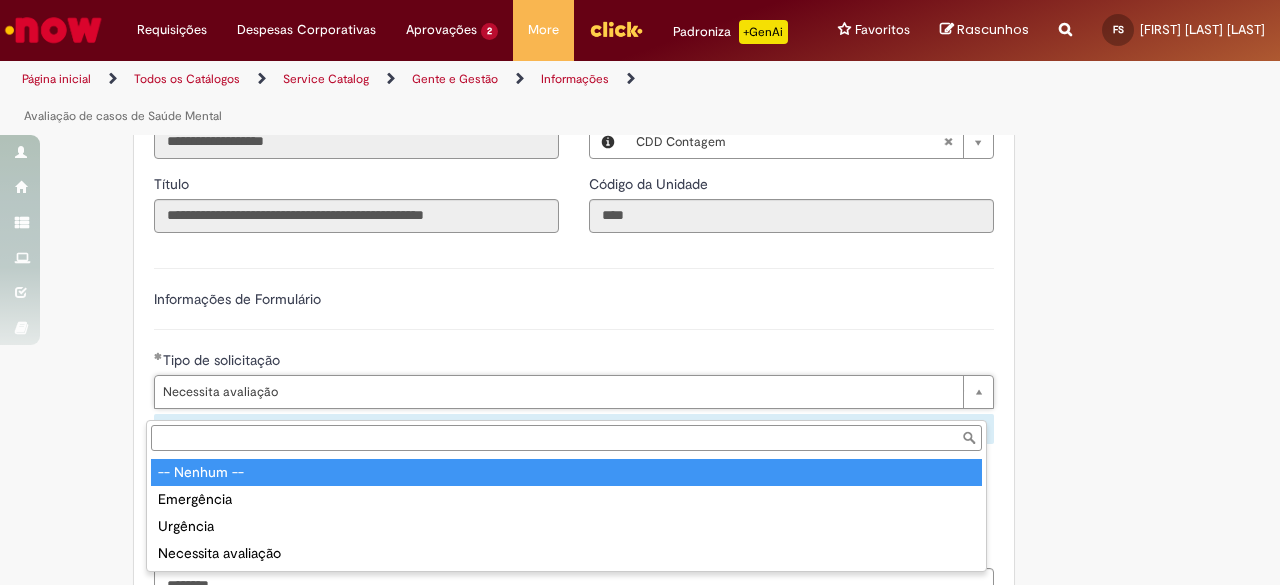 type on "**********" 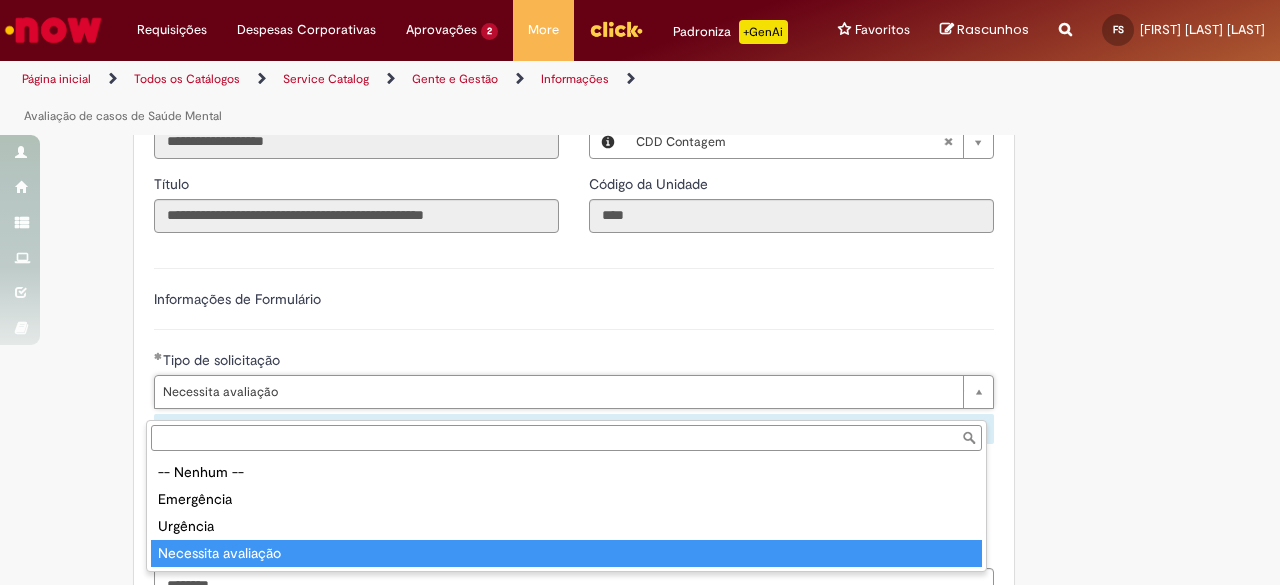 type on "**********" 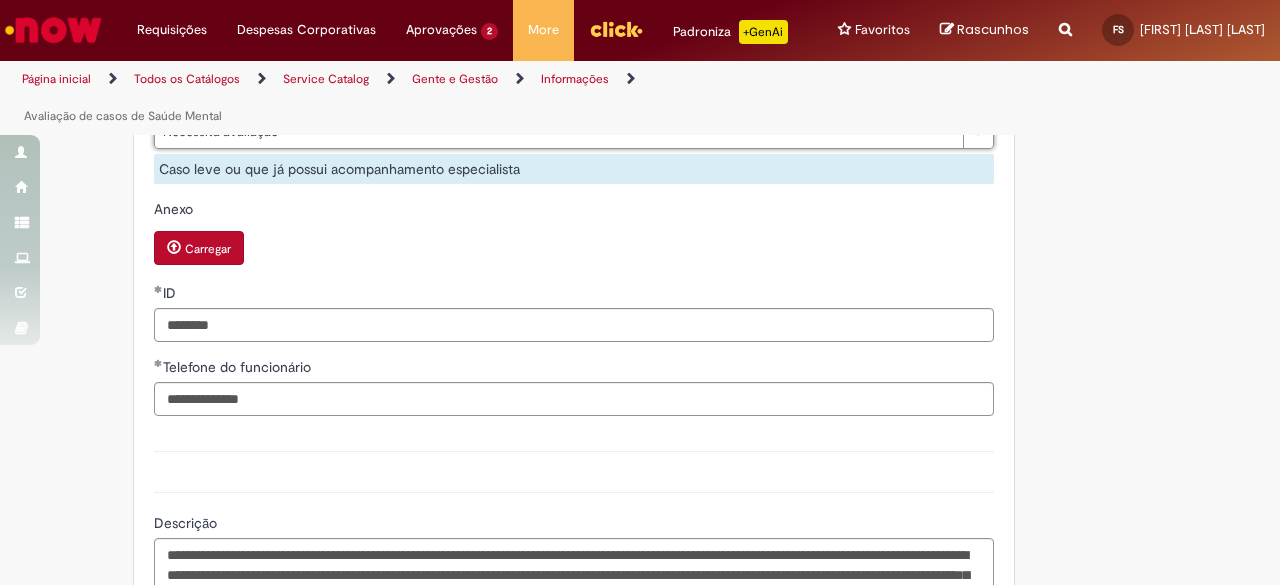 scroll, scrollTop: 1324, scrollLeft: 0, axis: vertical 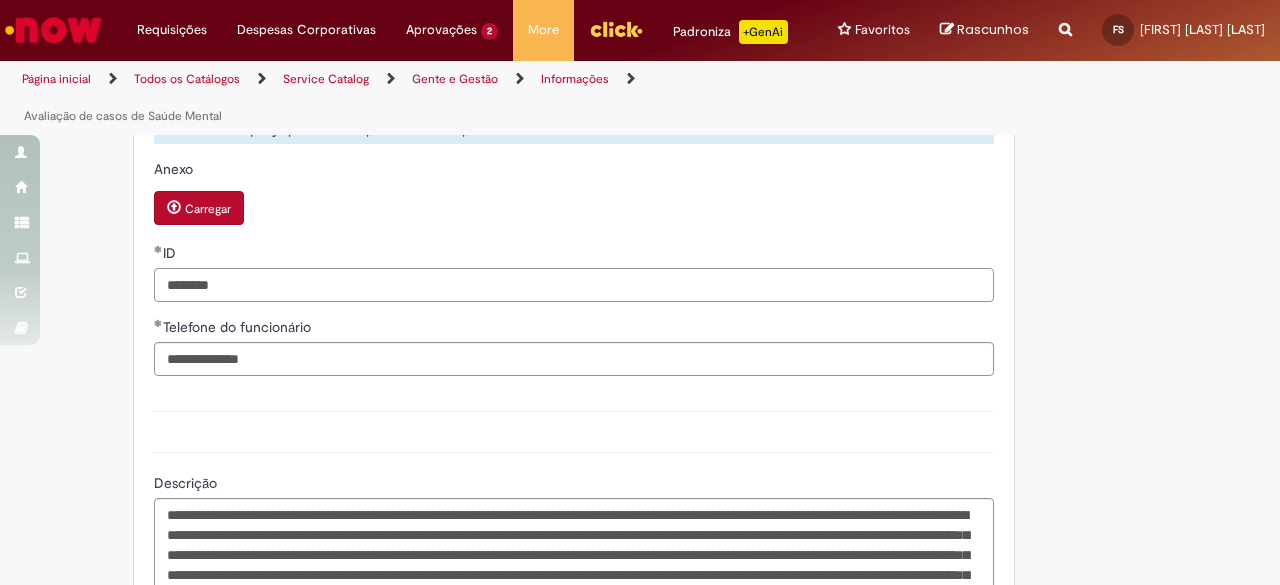 click on "********" at bounding box center (574, 285) 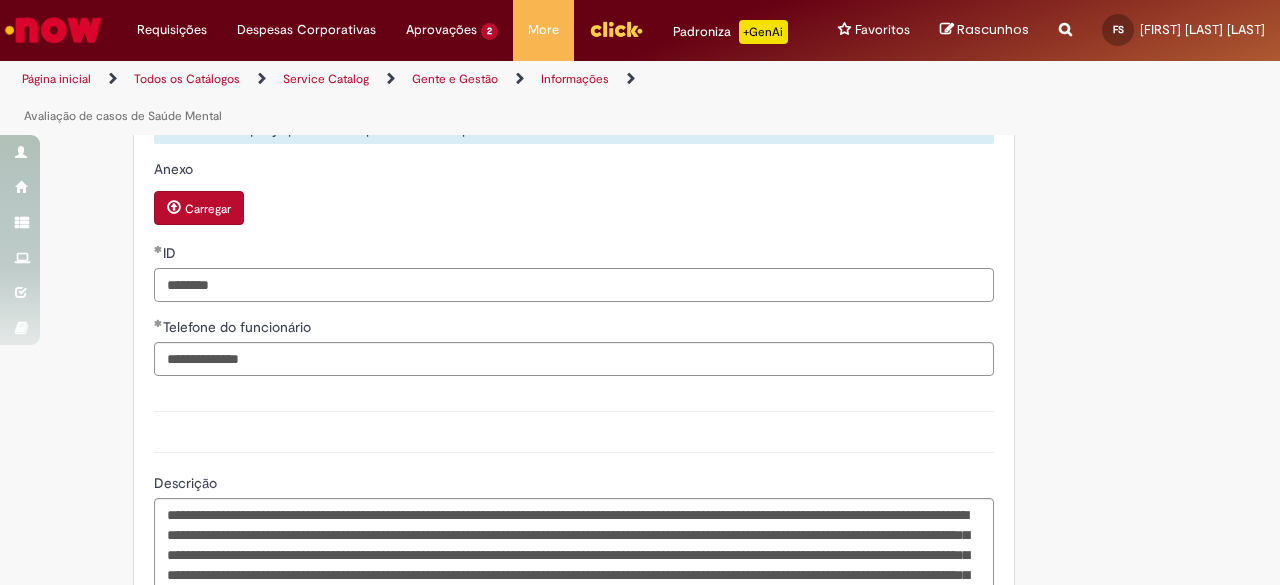 click on "********" at bounding box center [574, 285] 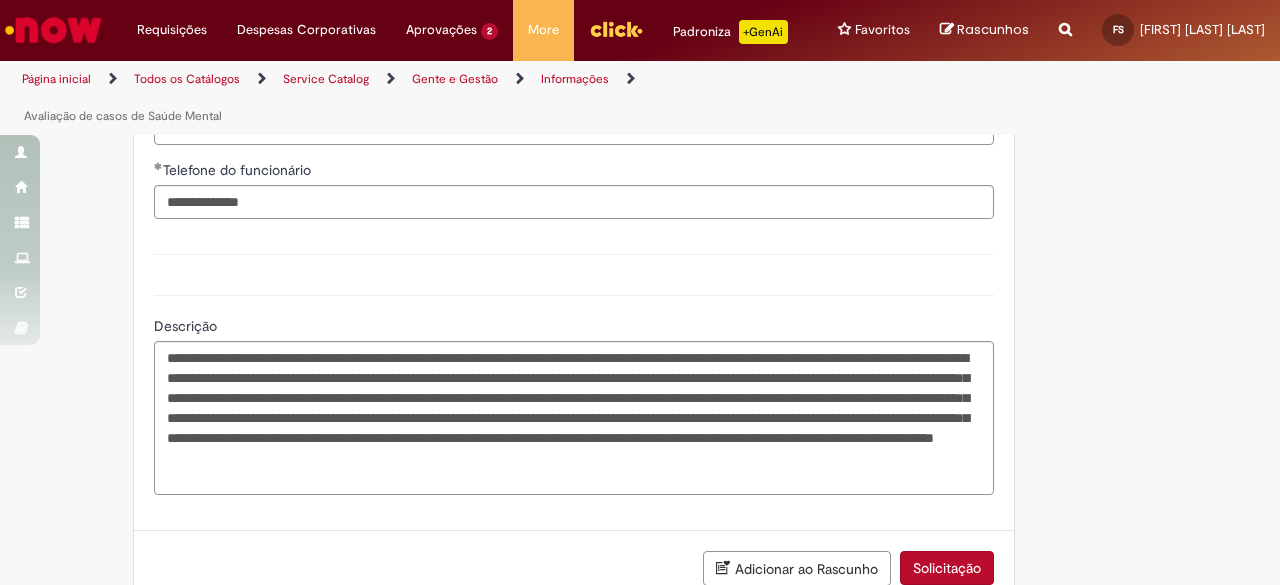 scroll, scrollTop: 1524, scrollLeft: 0, axis: vertical 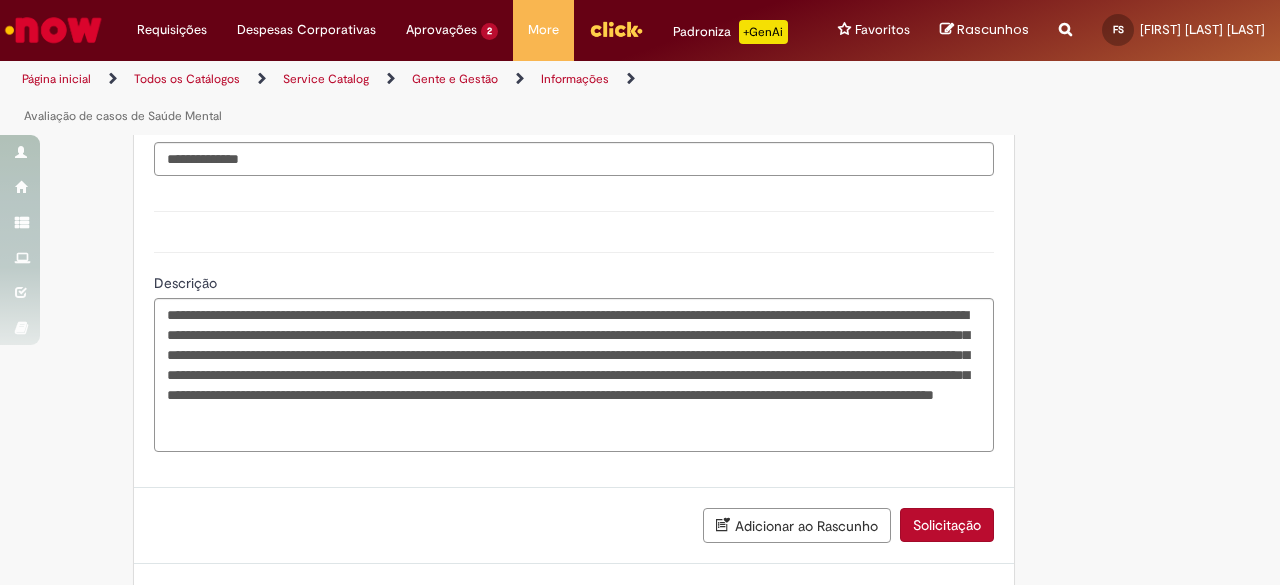 type on "**********" 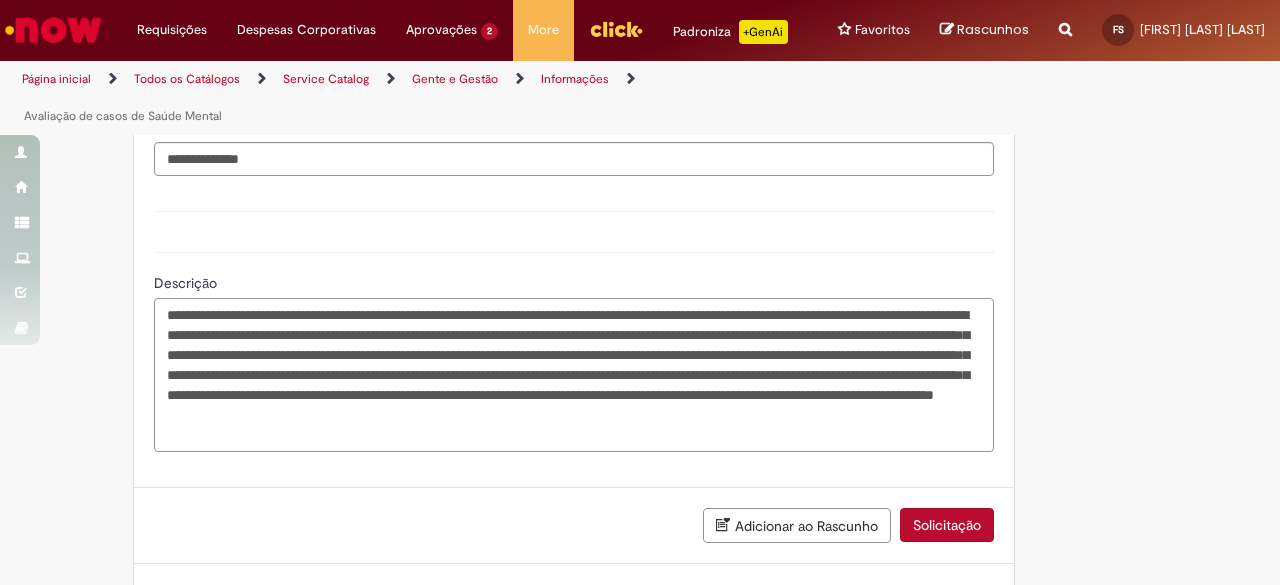 click on "**********" at bounding box center (574, 374) 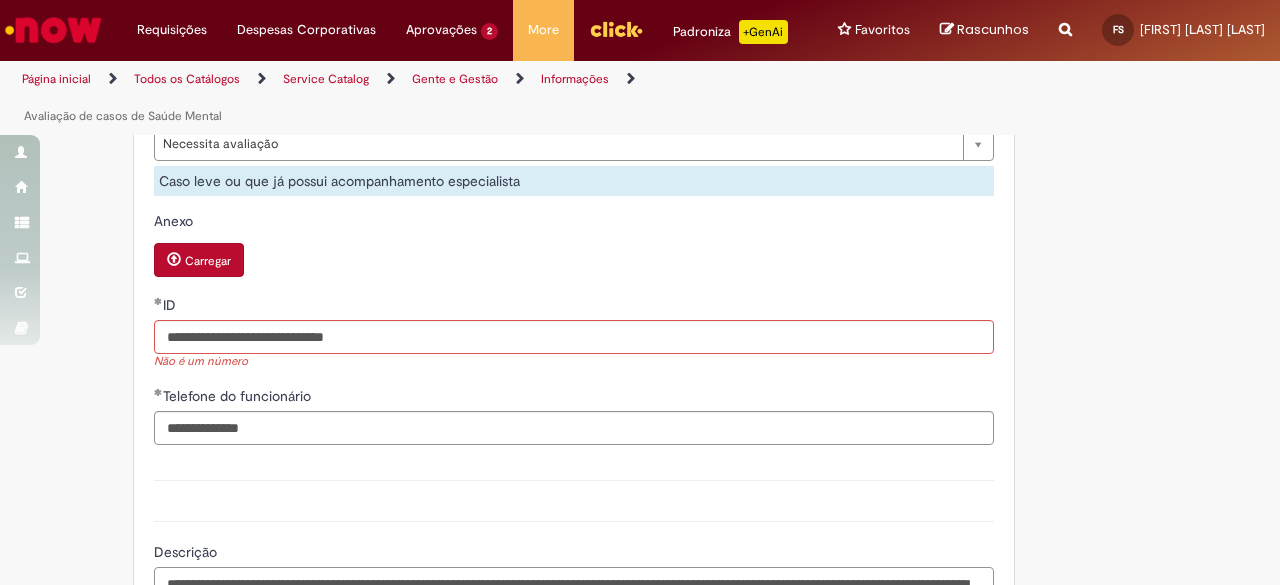 scroll, scrollTop: 1241, scrollLeft: 0, axis: vertical 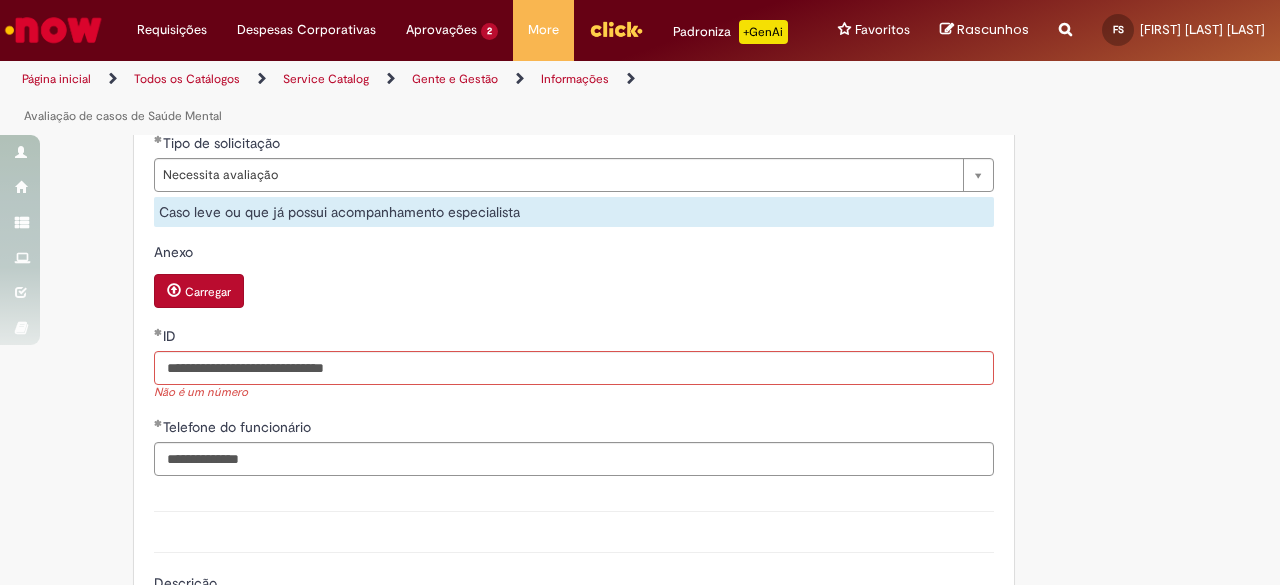type on "**********" 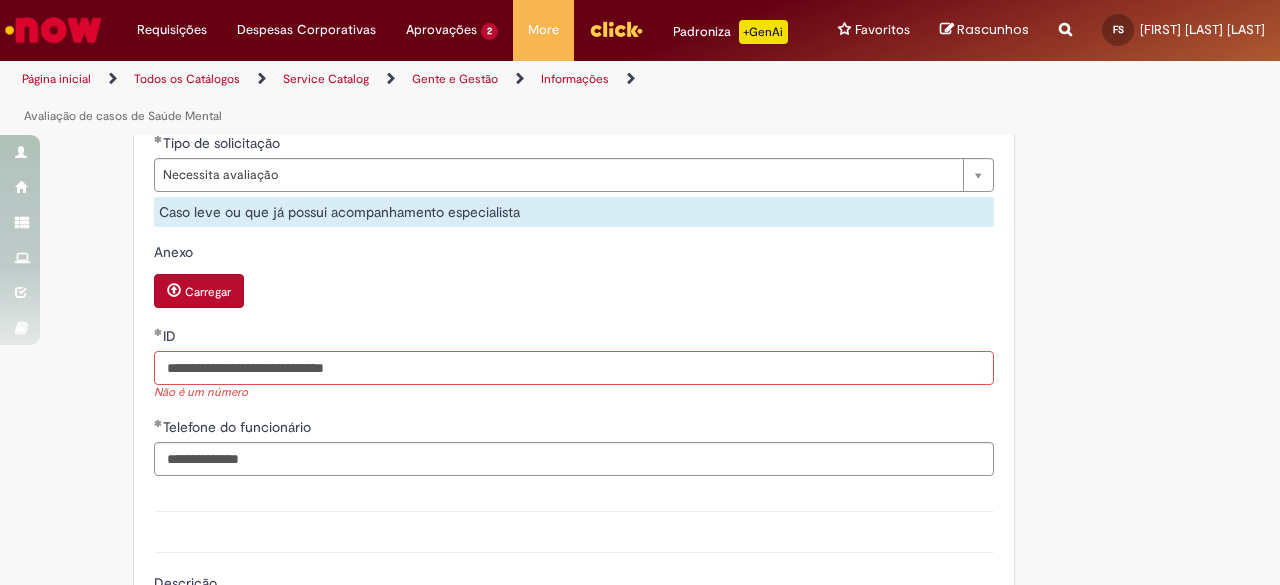 drag, startPoint x: 221, startPoint y: 383, endPoint x: 360, endPoint y: 391, distance: 139.23003 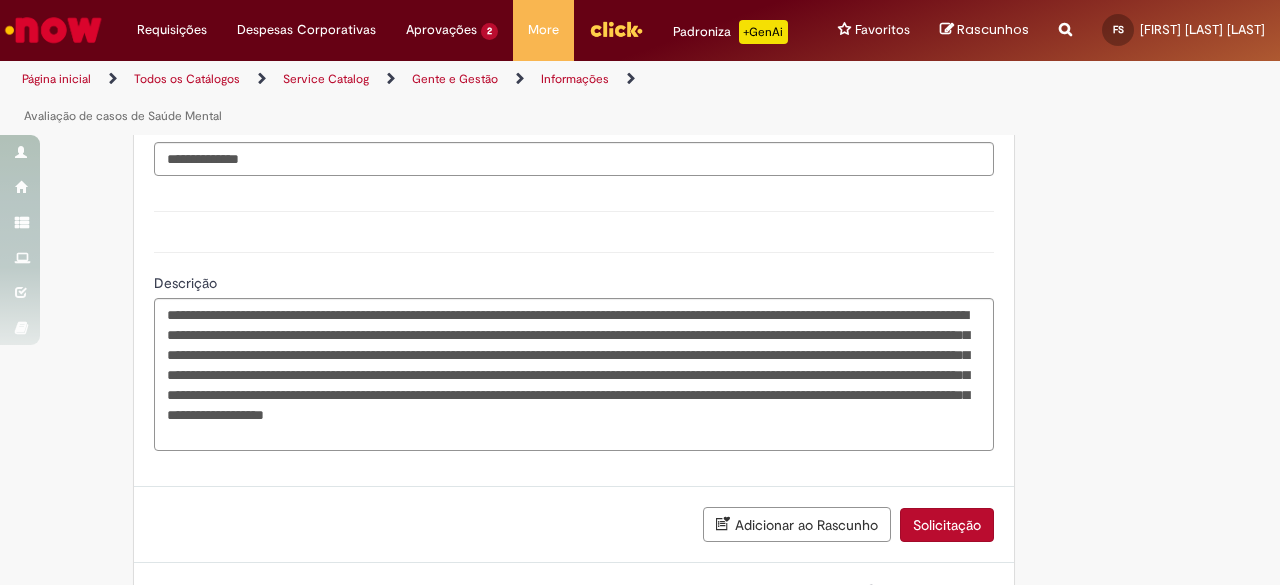 type on "********" 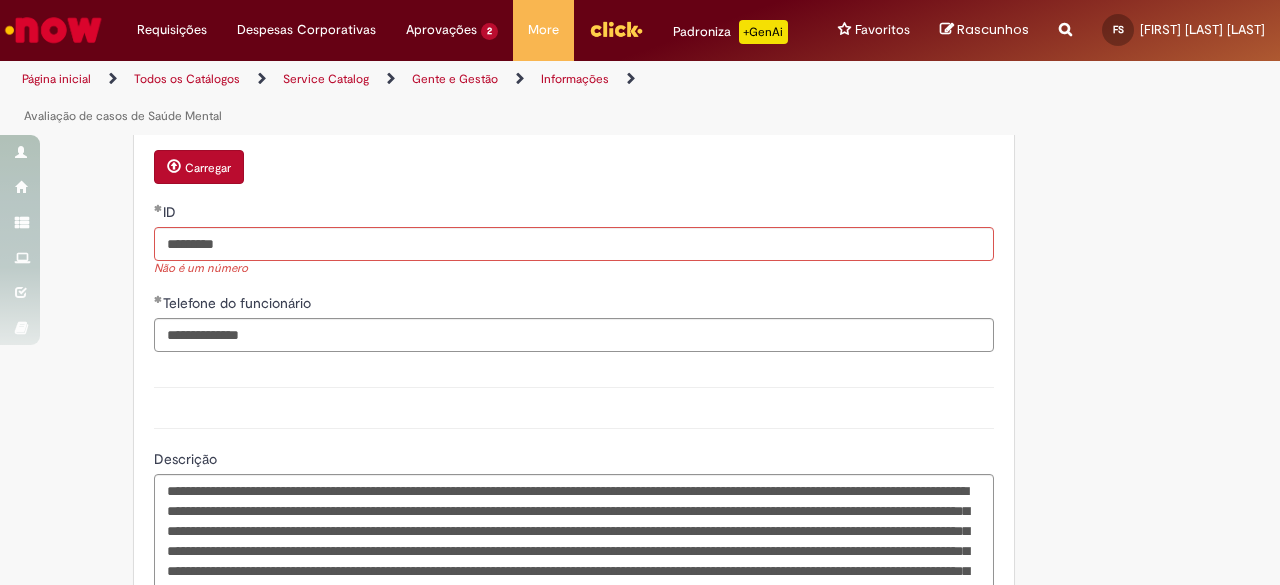 scroll, scrollTop: 1241, scrollLeft: 0, axis: vertical 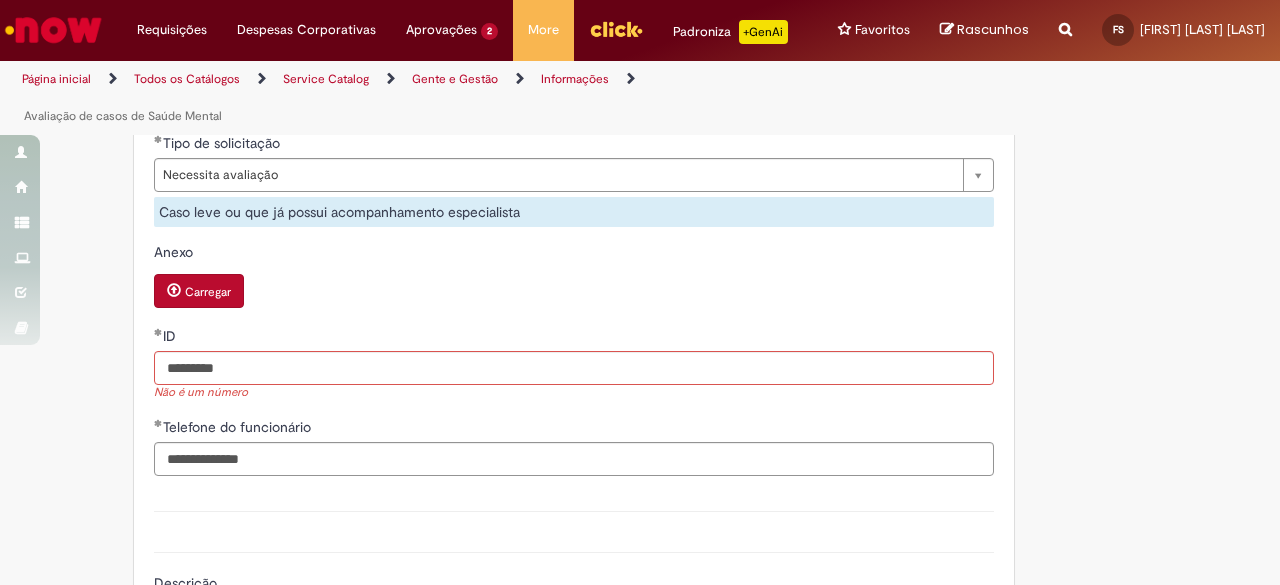 click on "Carregar" at bounding box center [574, 293] 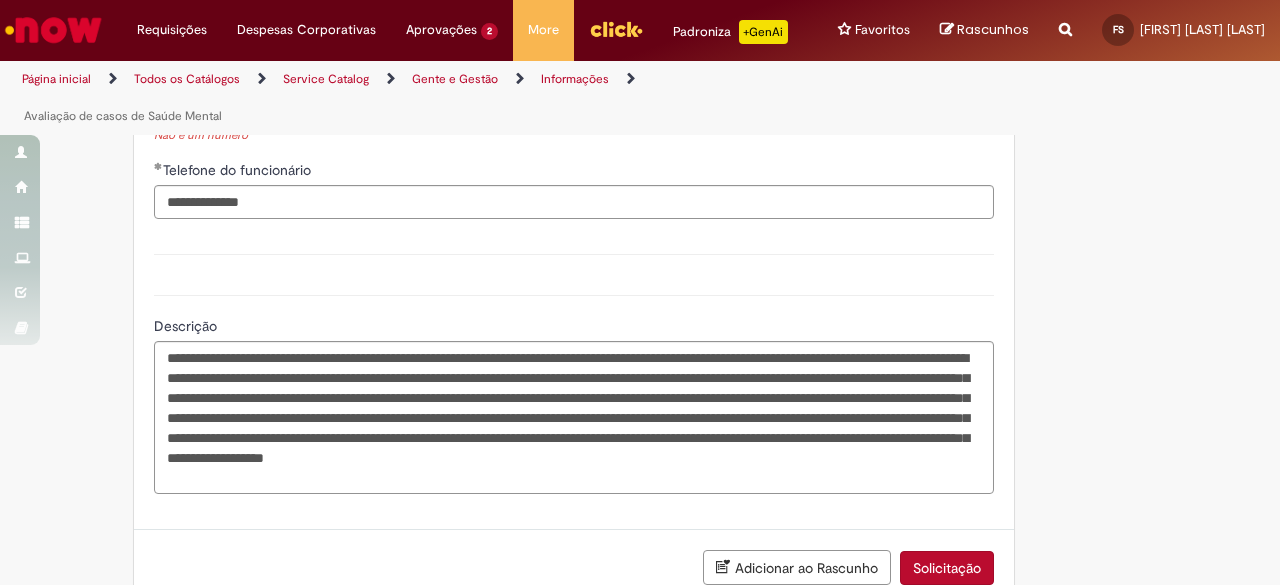 scroll, scrollTop: 1541, scrollLeft: 0, axis: vertical 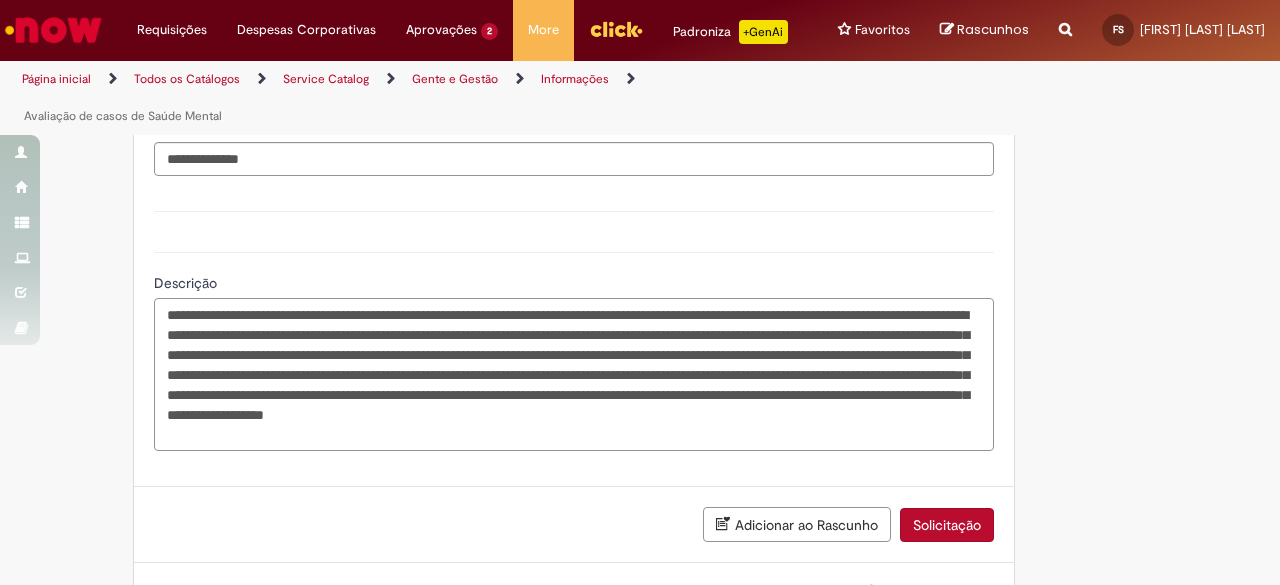click on "**********" at bounding box center [574, 374] 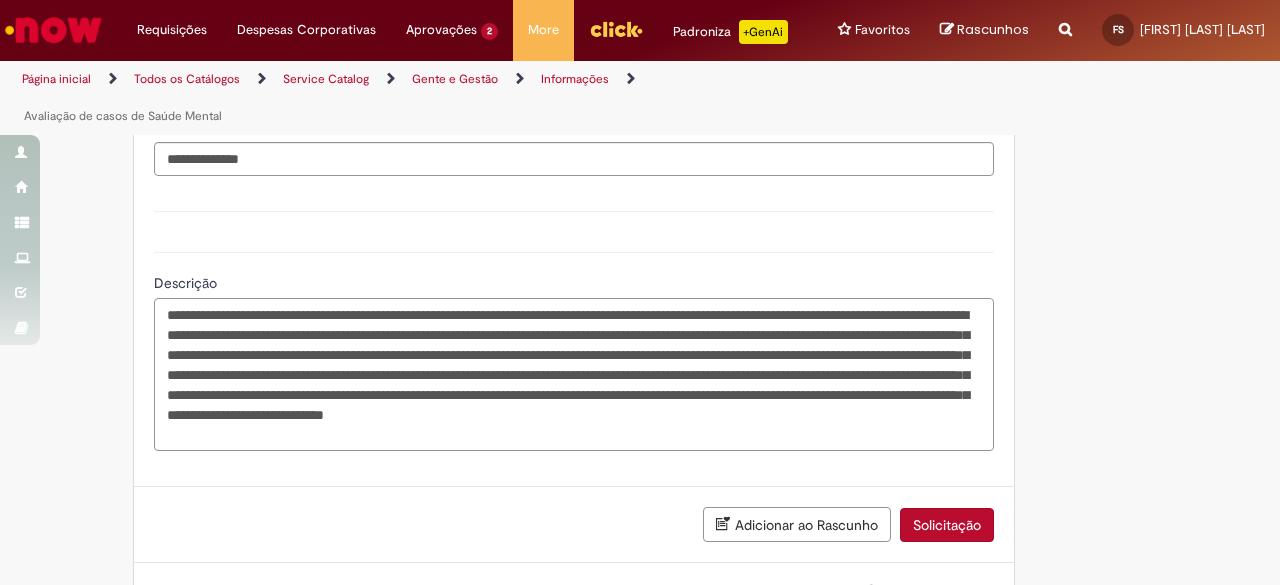click on "**********" at bounding box center [574, 374] 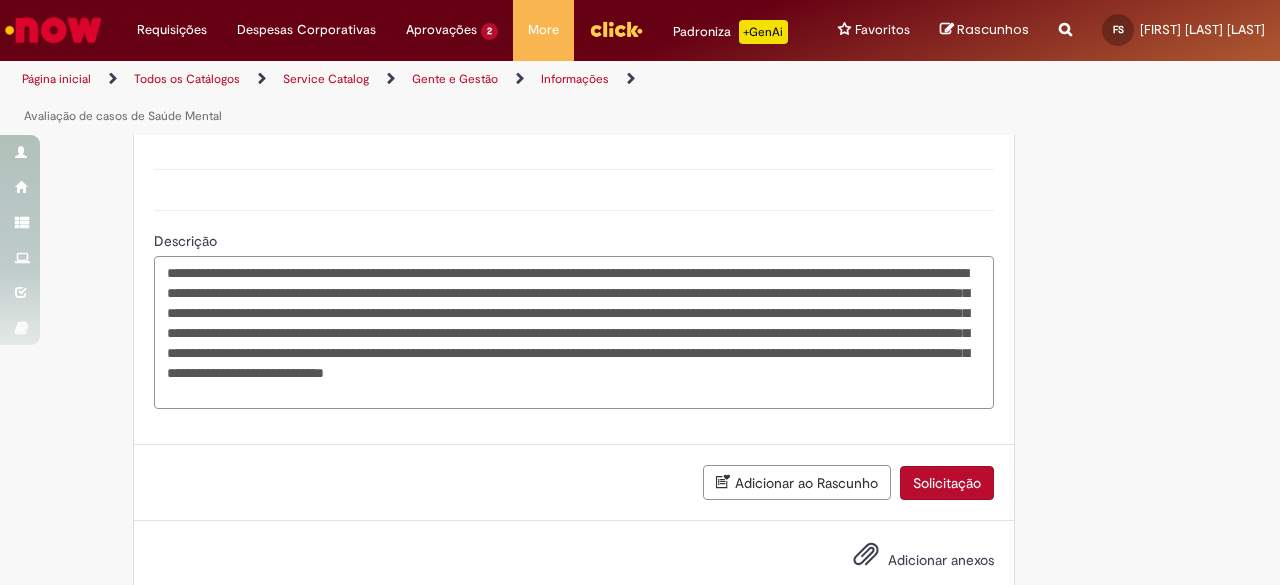 scroll, scrollTop: 1641, scrollLeft: 0, axis: vertical 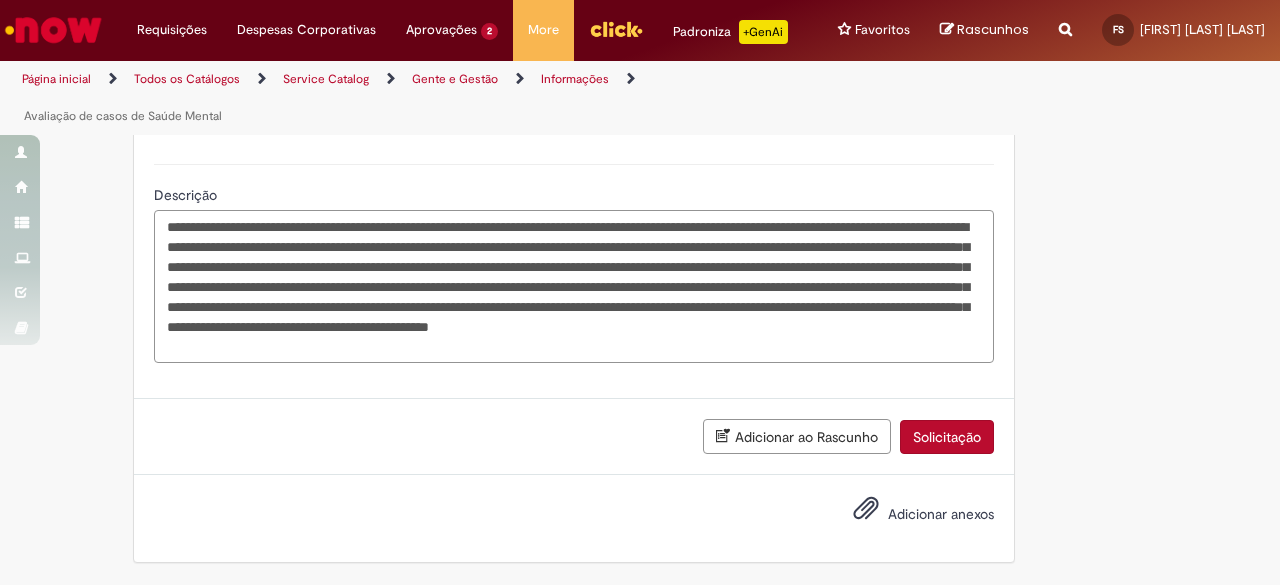 click on "**********" at bounding box center [574, 286] 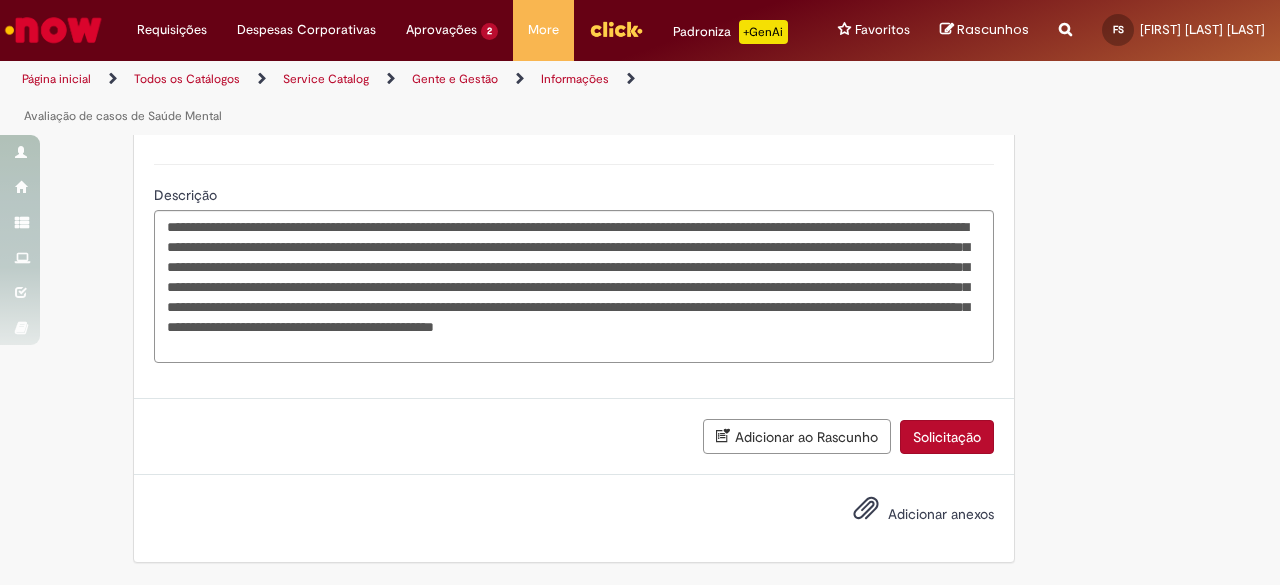 click on "Adicionar a Favoritos
Avaliação de casos de Saúde Mental
Esse chamado atende exclusivamente casos relacionados a saúde mental e se destina a utilização do time de Gente e Gestão e às Lideranças
Caso você queira saber mais sobre a estratégia ou conferir os conteúdos de Saúde Integral, é só acessar nosso Sharepoint:  [URL] Nessa oferta você encontra suporte multidiciplinar para lidar com questões de saúde mental do time.  Para quais casos esse chamado se destina?
Em casos de necessidade de acompanhamento psicológico ou social para questões relacionadas a saúde mental;
Atenção:
Importante:  saiba diferenciar os tipos de chamado:" at bounding box center [640, -454] 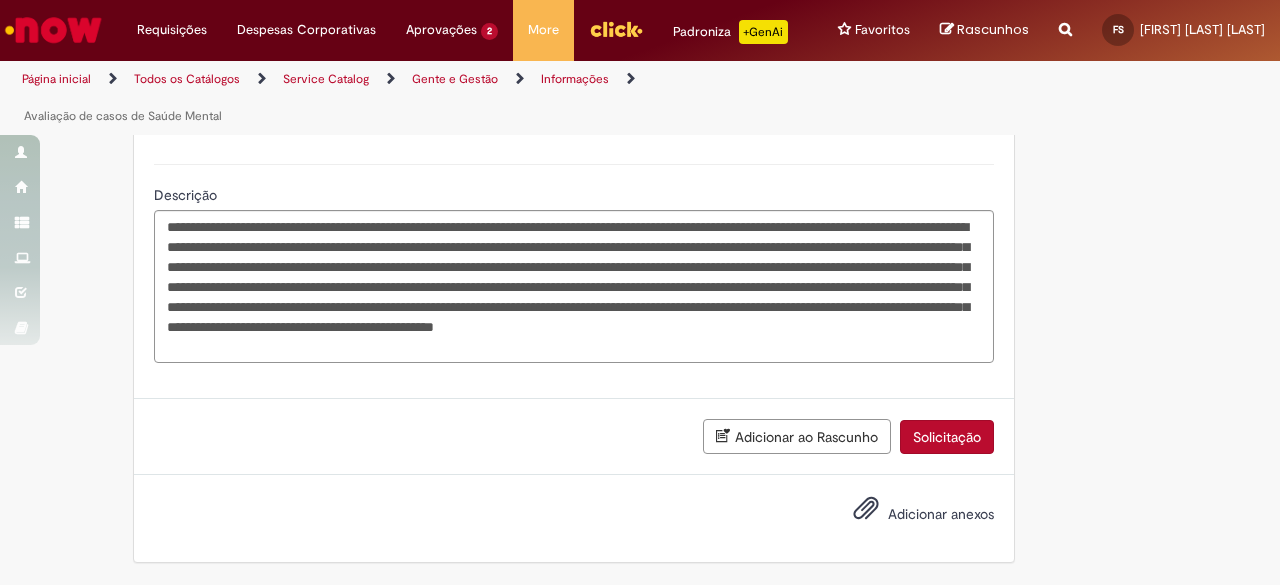 scroll, scrollTop: 1441, scrollLeft: 0, axis: vertical 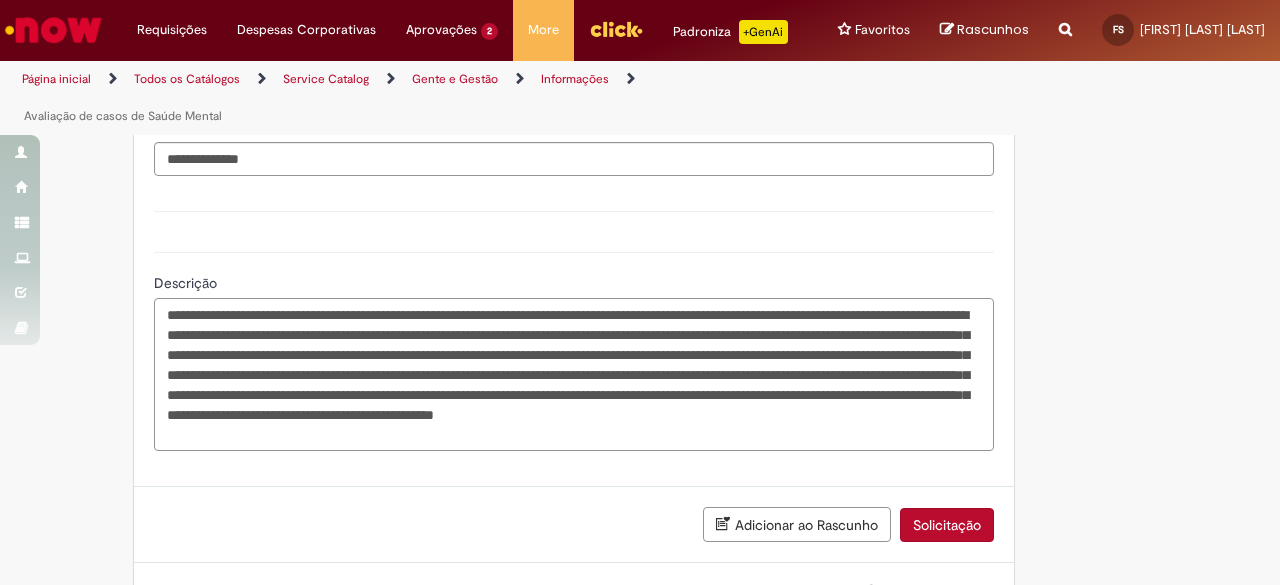 click on "**********" at bounding box center [574, 374] 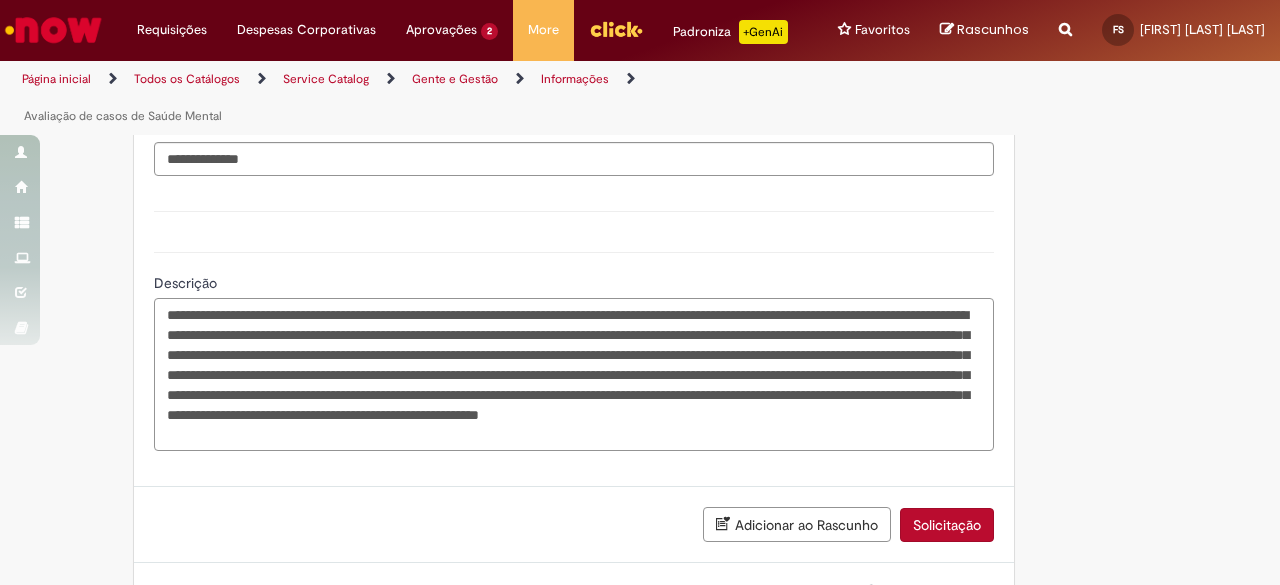 click on "**********" at bounding box center (574, 374) 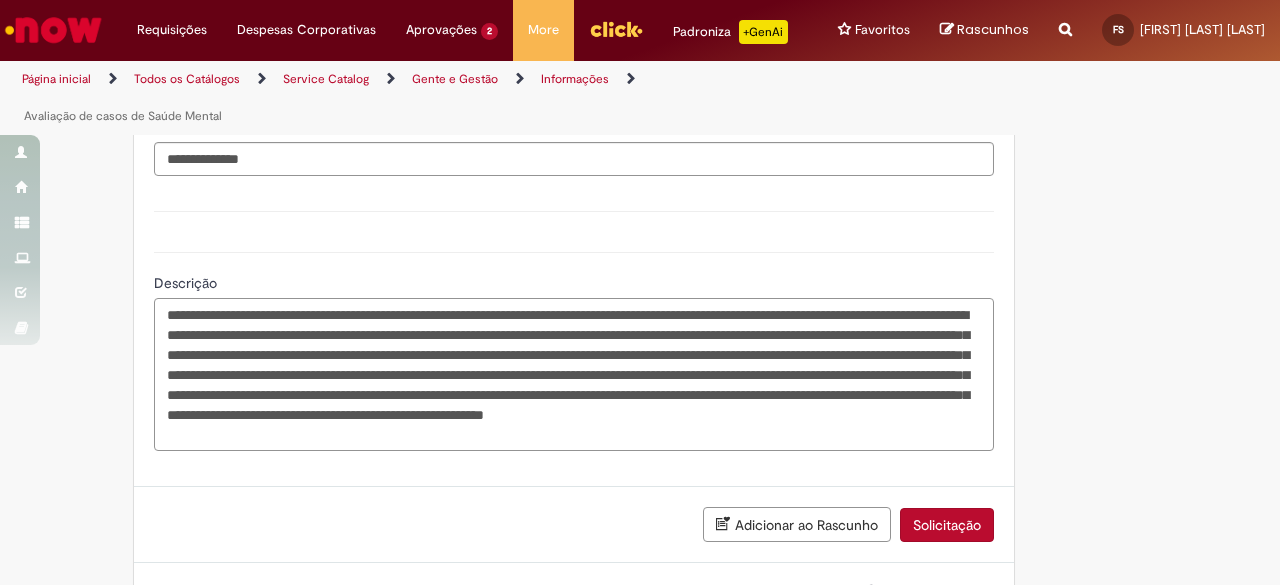 click on "**********" at bounding box center (574, 374) 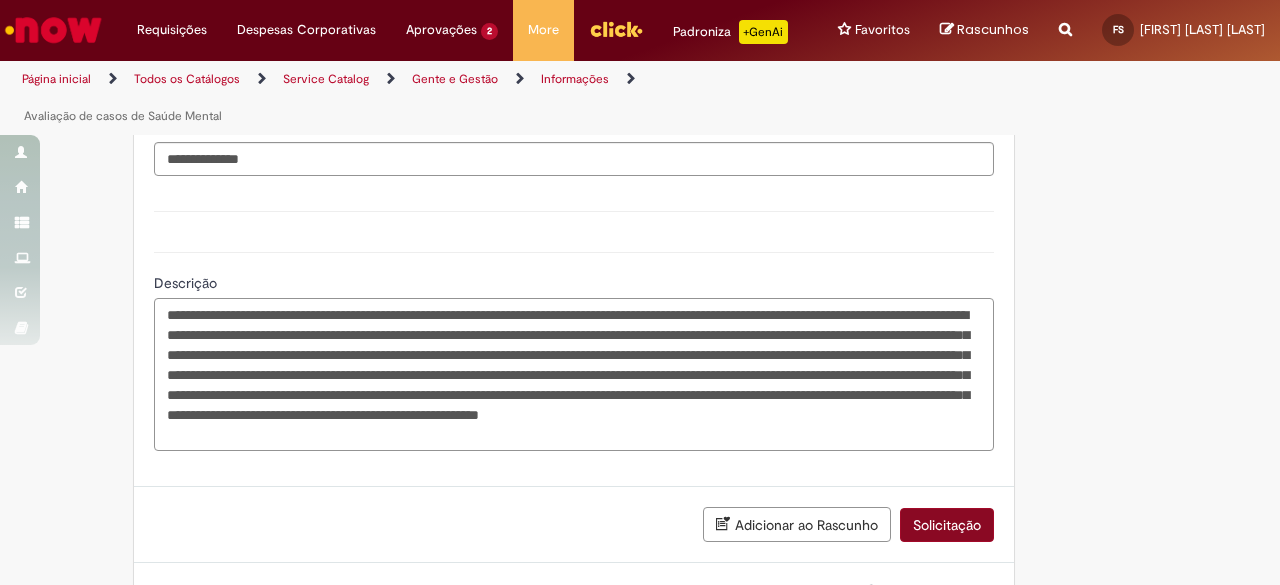 type on "**********" 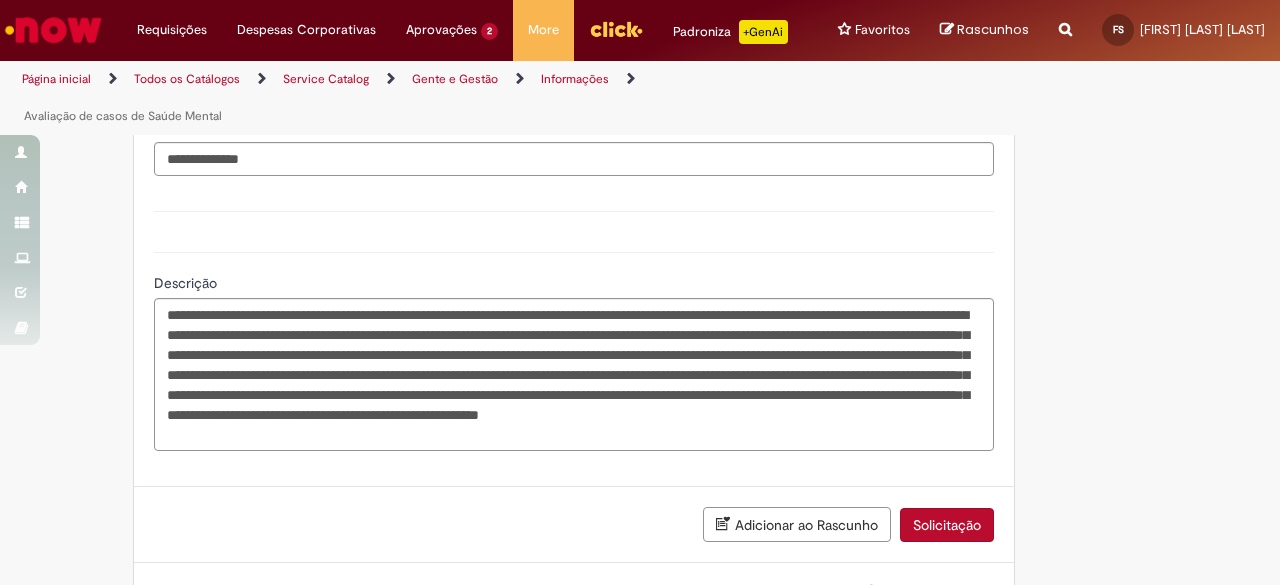click on "Solicitação" at bounding box center (947, 525) 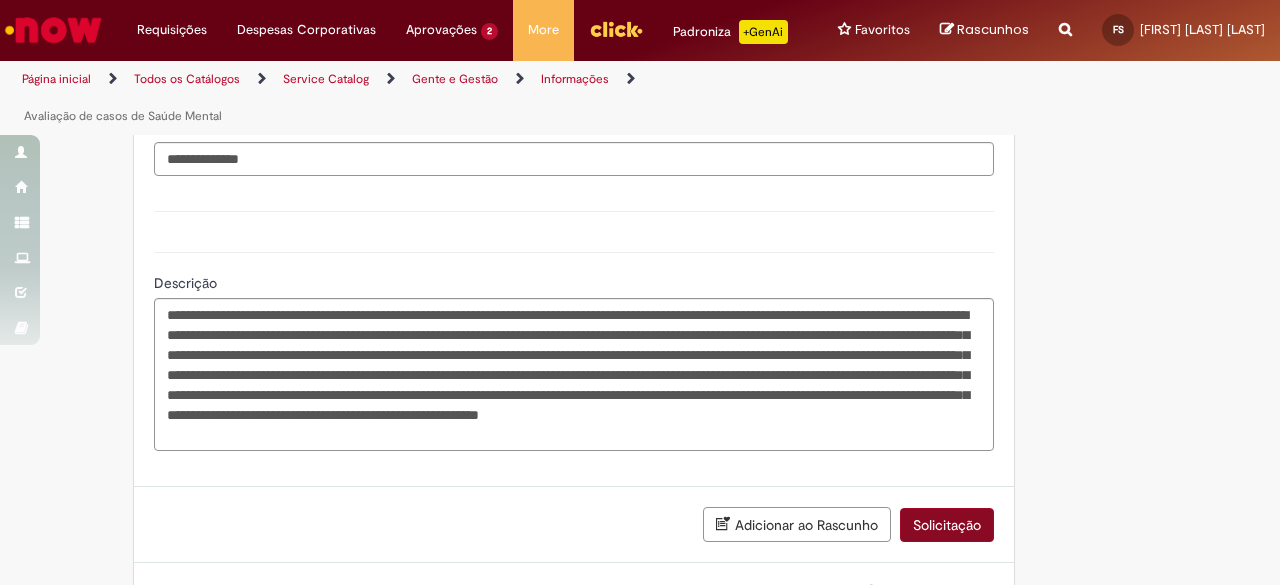 scroll, scrollTop: 1255, scrollLeft: 0, axis: vertical 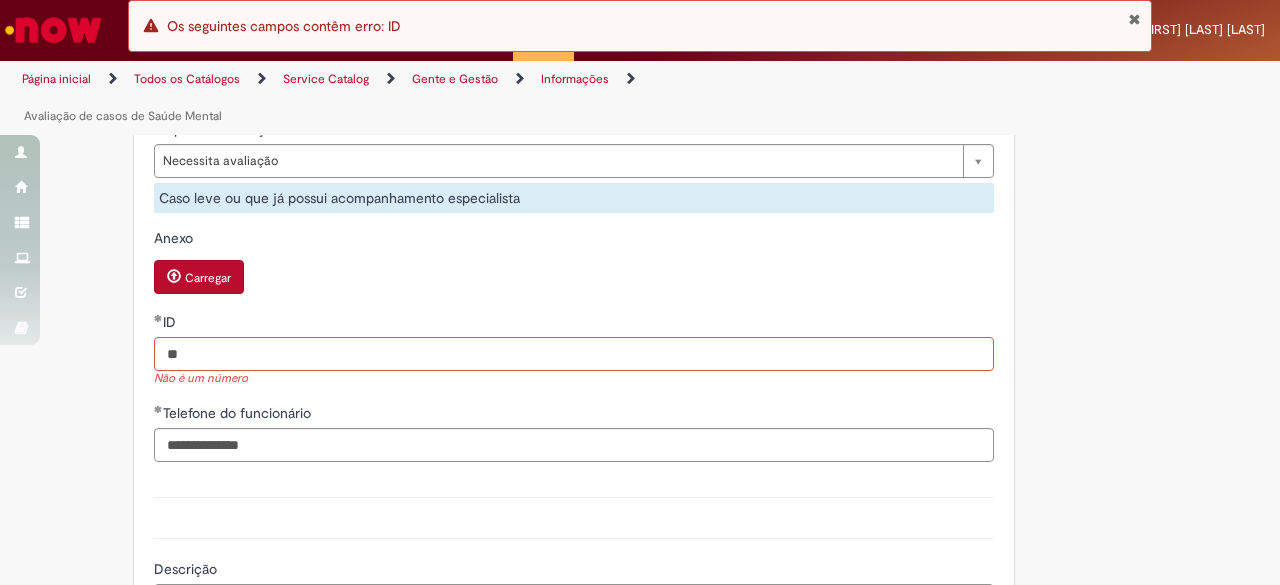 type on "*" 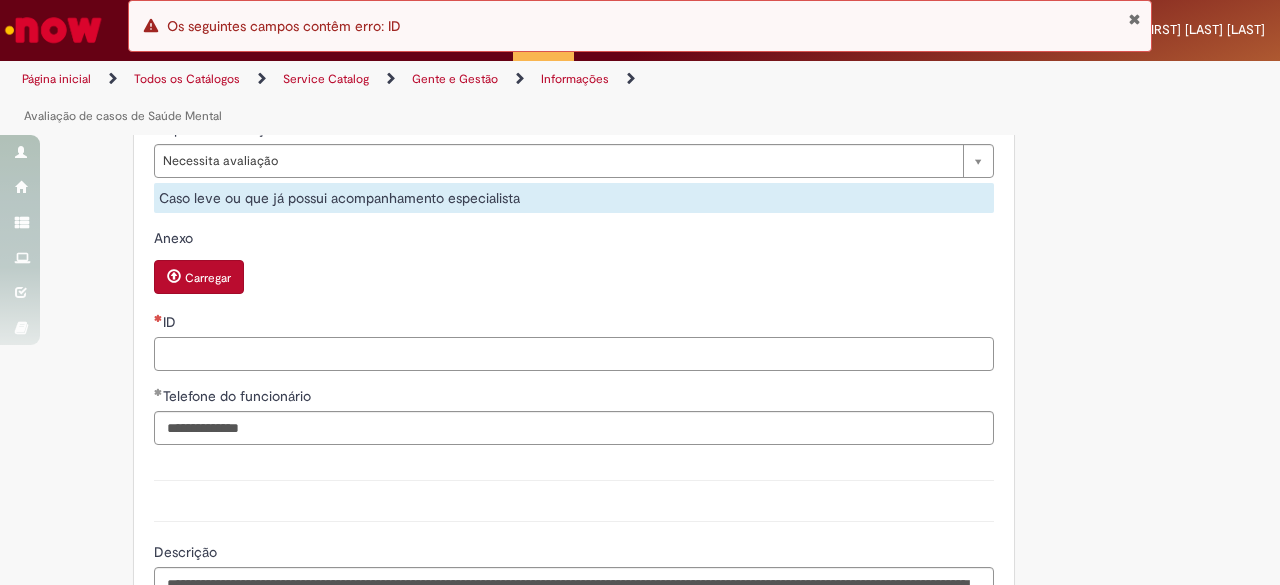 paste on "********" 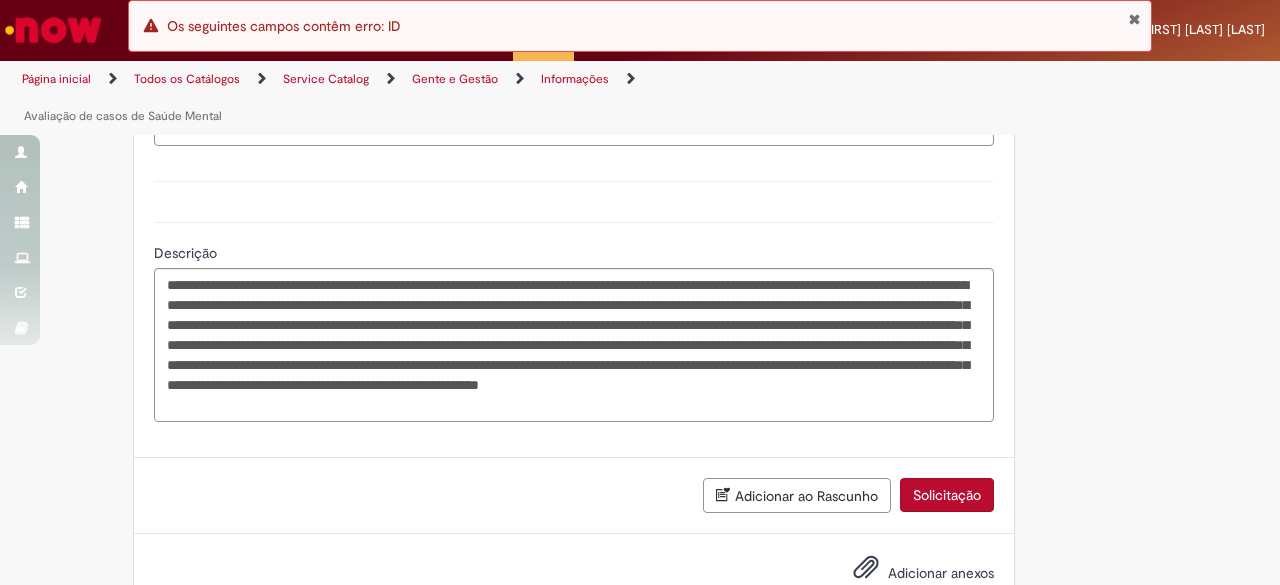 scroll, scrollTop: 1624, scrollLeft: 0, axis: vertical 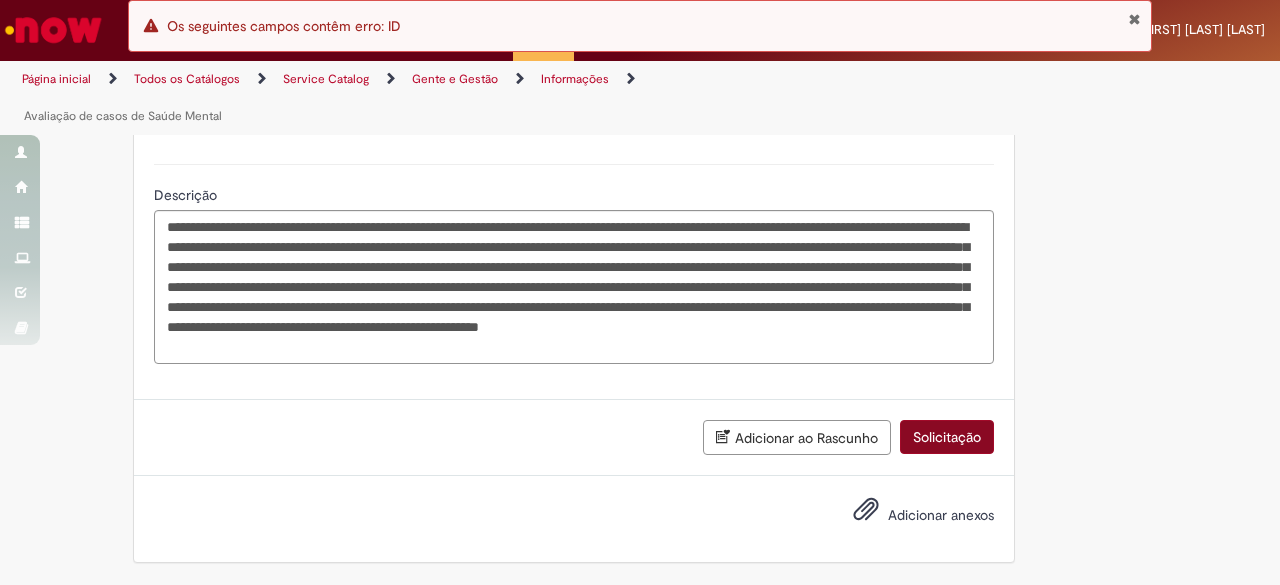 type on "********" 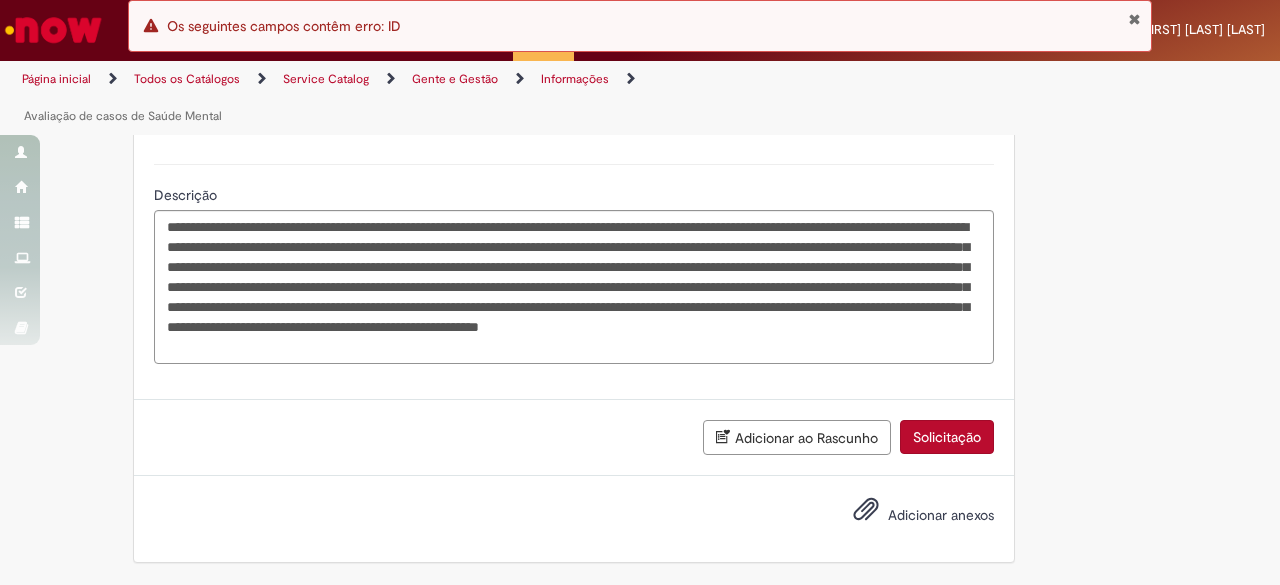 click on "Solicitação" at bounding box center (947, 437) 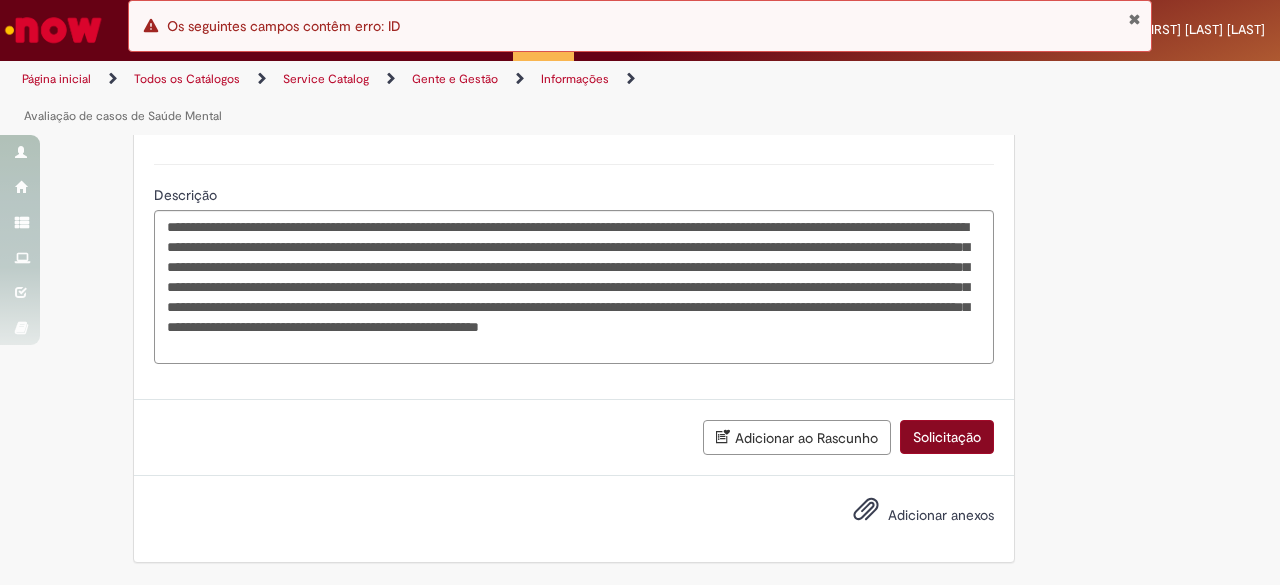 scroll, scrollTop: 1578, scrollLeft: 0, axis: vertical 